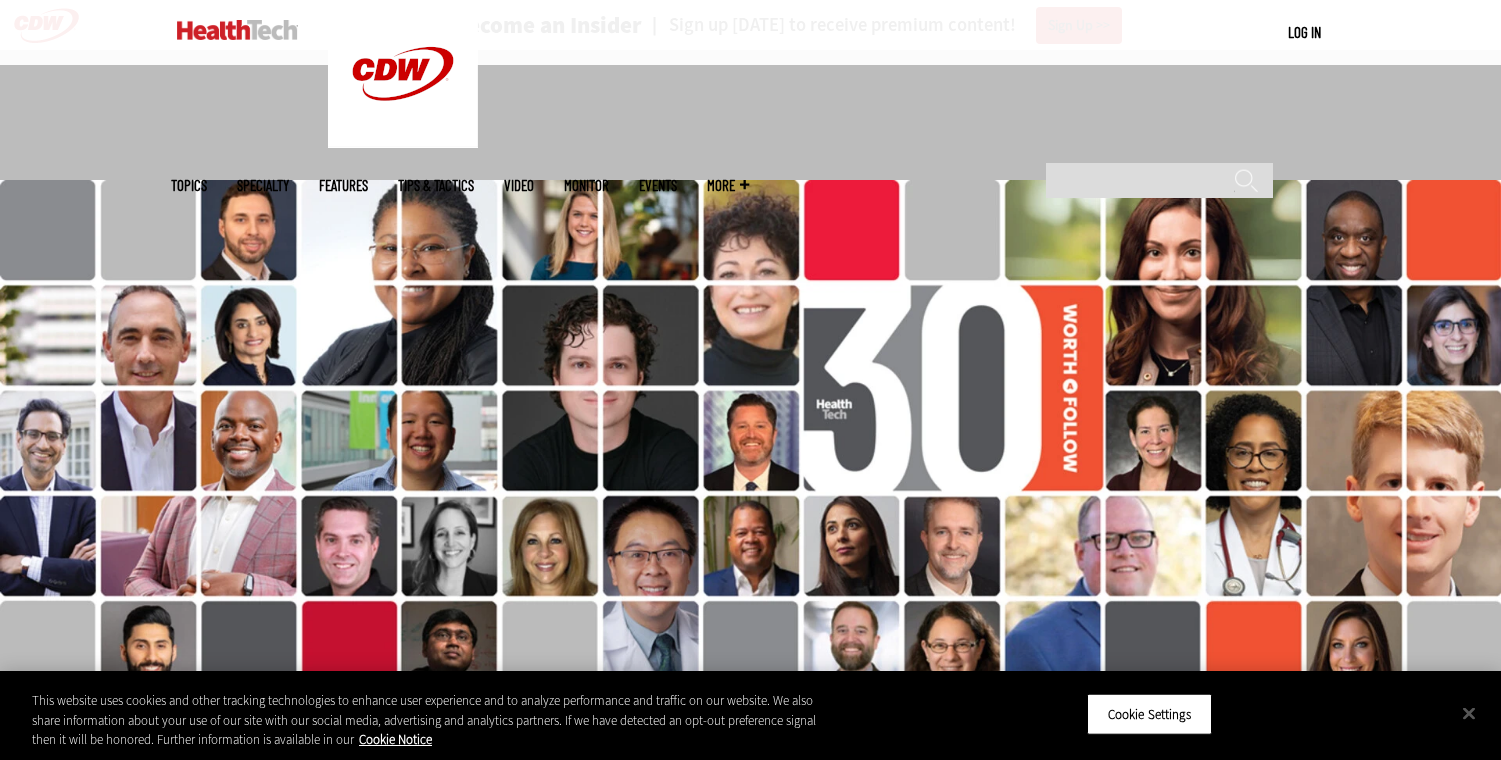 scroll, scrollTop: 1251, scrollLeft: 0, axis: vertical 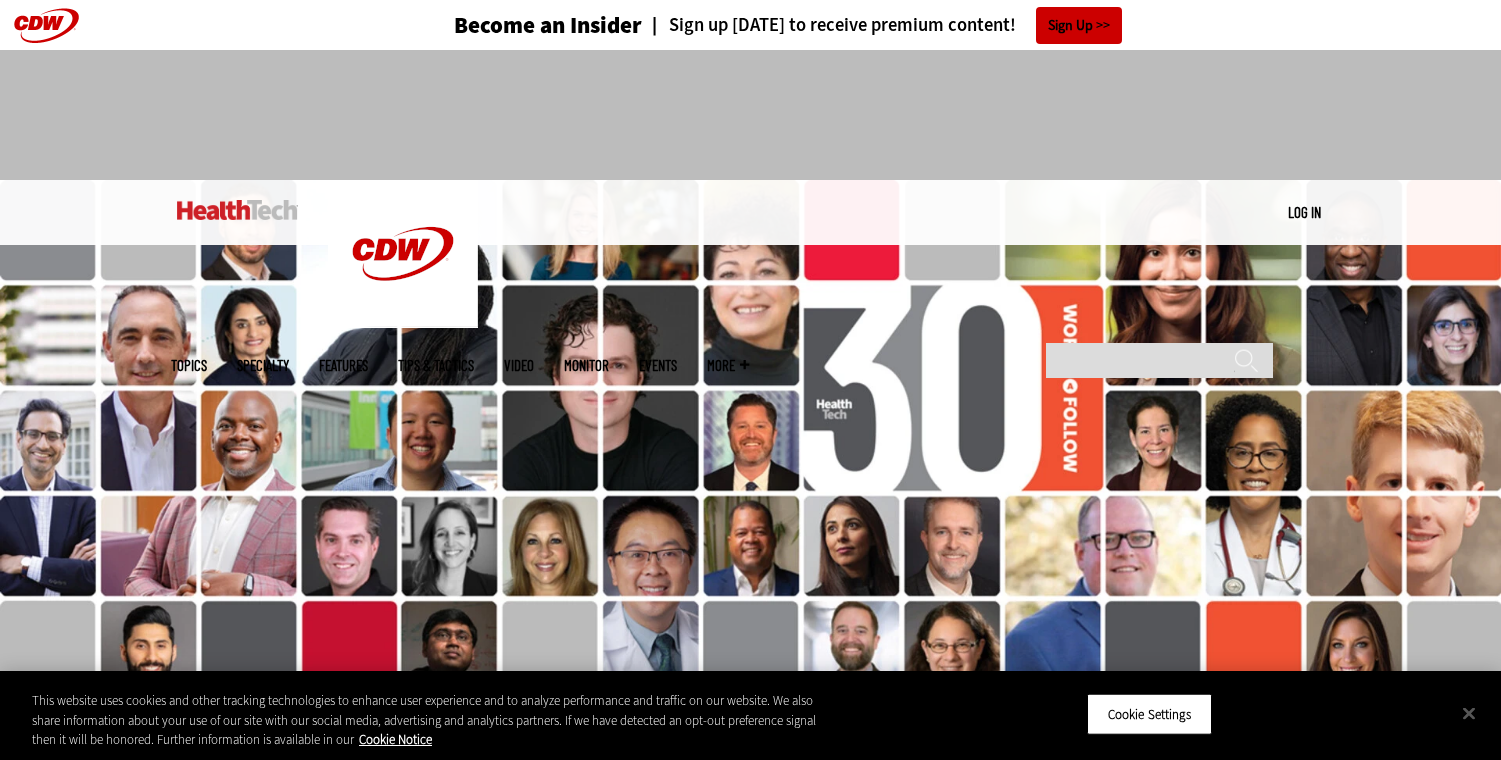 click at bounding box center [751, 106] 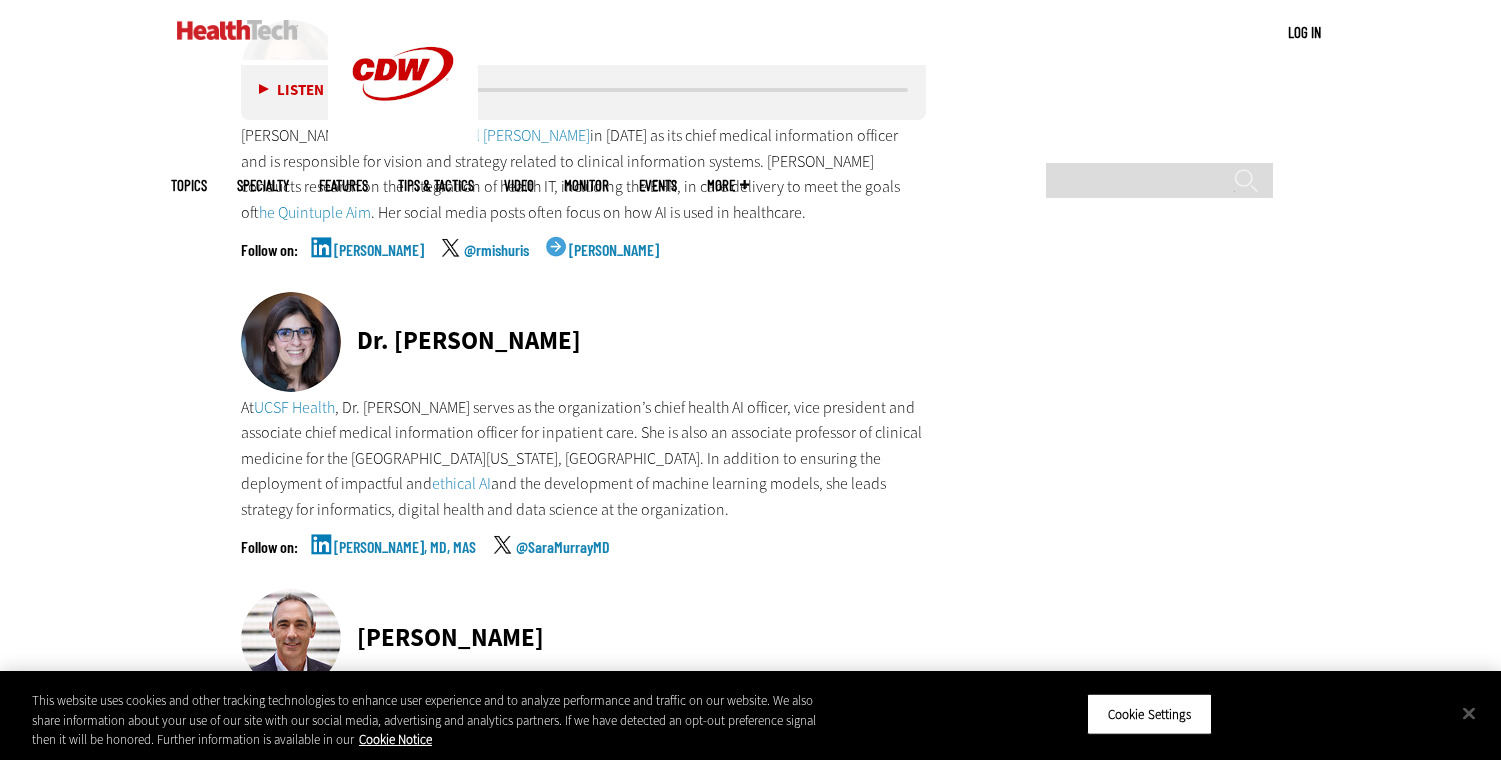 scroll, scrollTop: 3758, scrollLeft: 0, axis: vertical 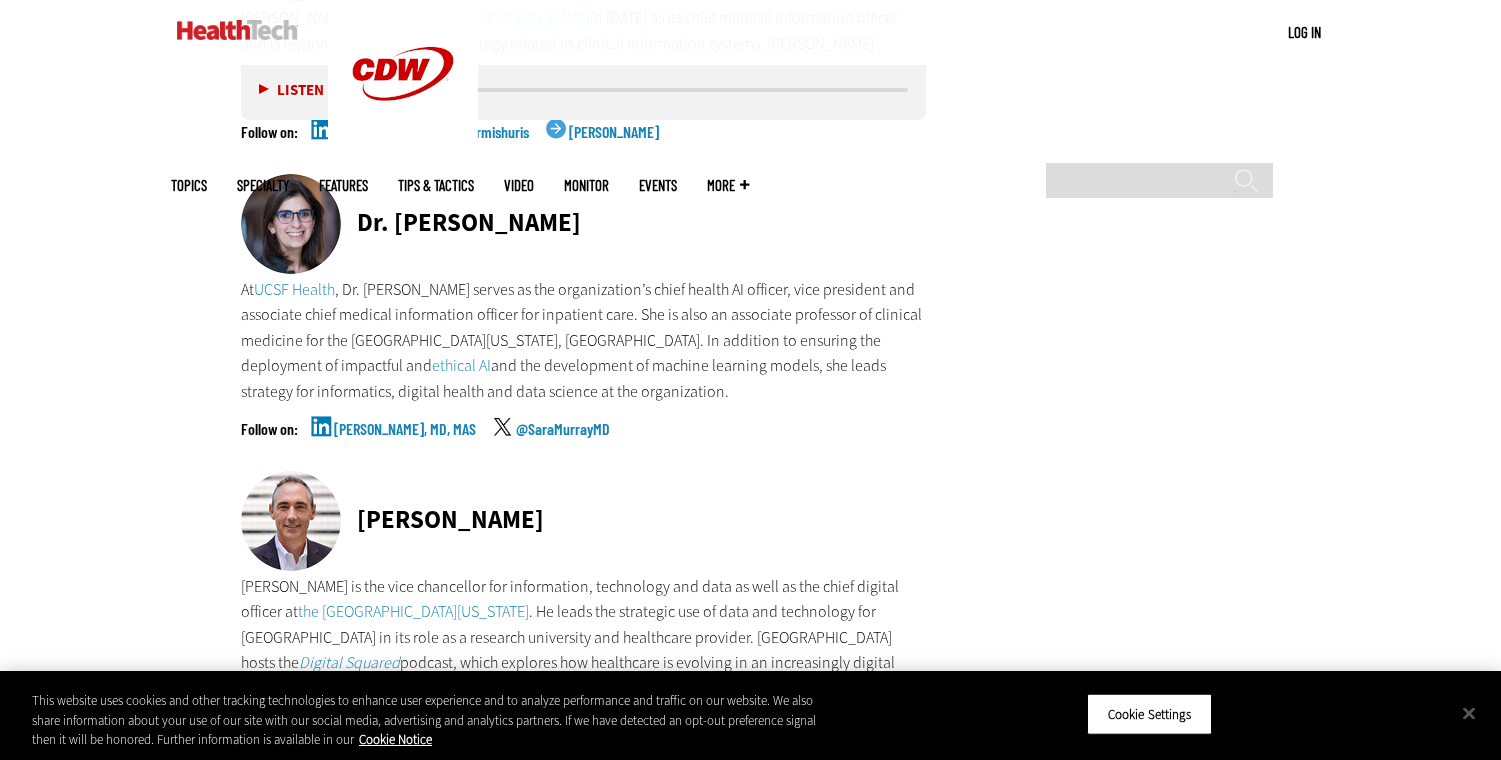 click on "Rebecca M.
@rmishuris
Rebecca Mishuris" at bounding box center [584, 149] 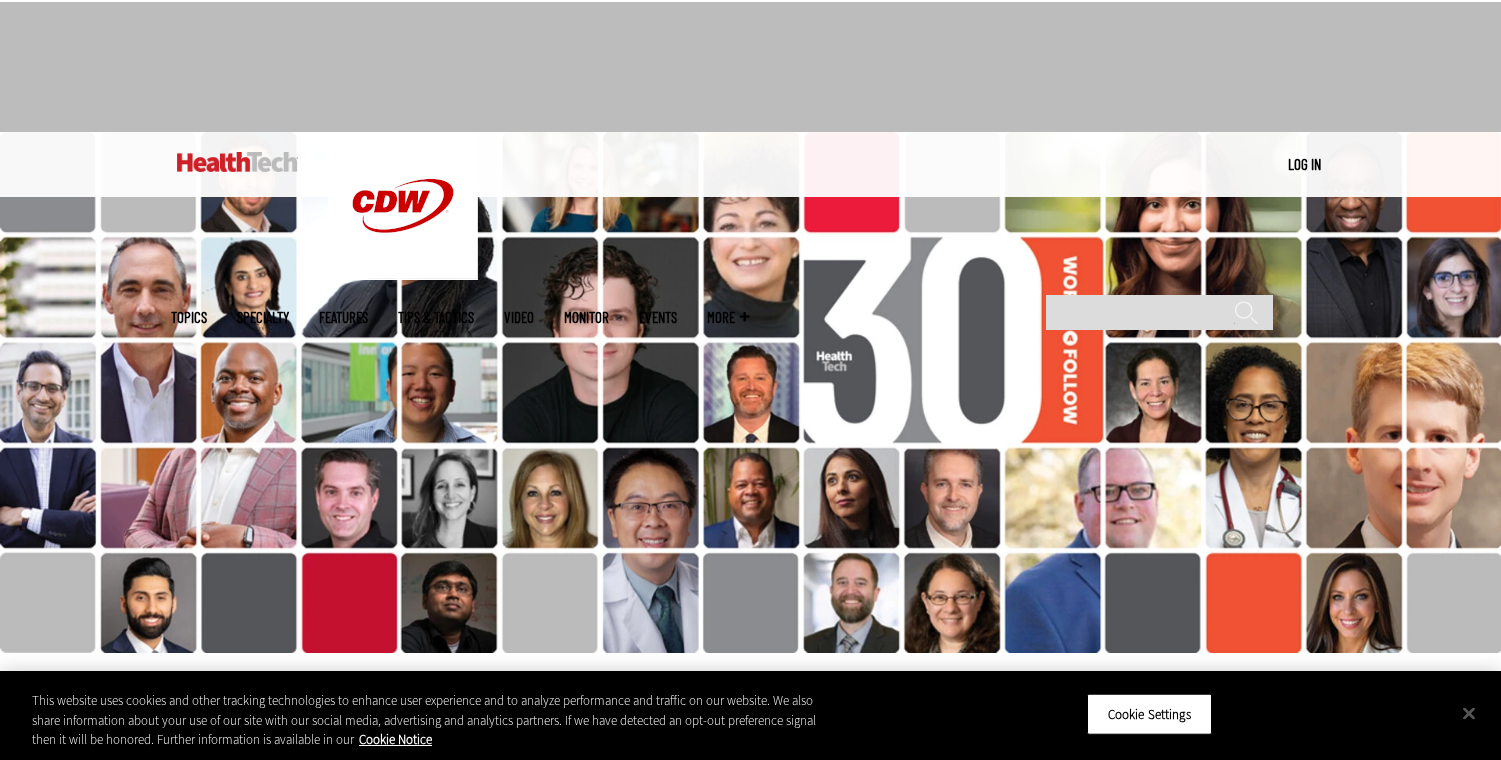 scroll, scrollTop: 0, scrollLeft: 0, axis: both 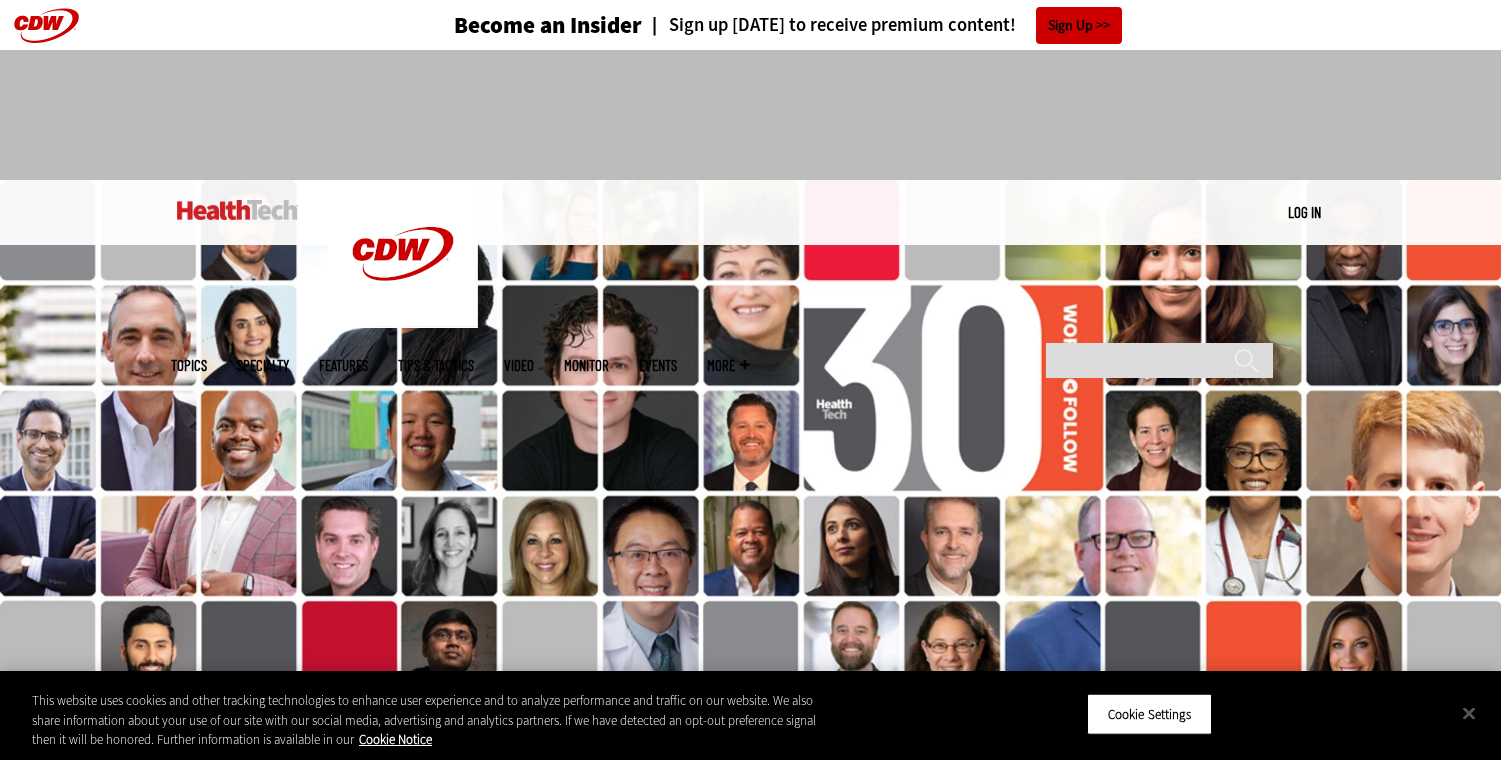 click on "Become an Insider
Sign up today to receive premium content!
Sign Up" at bounding box center (750, 25) 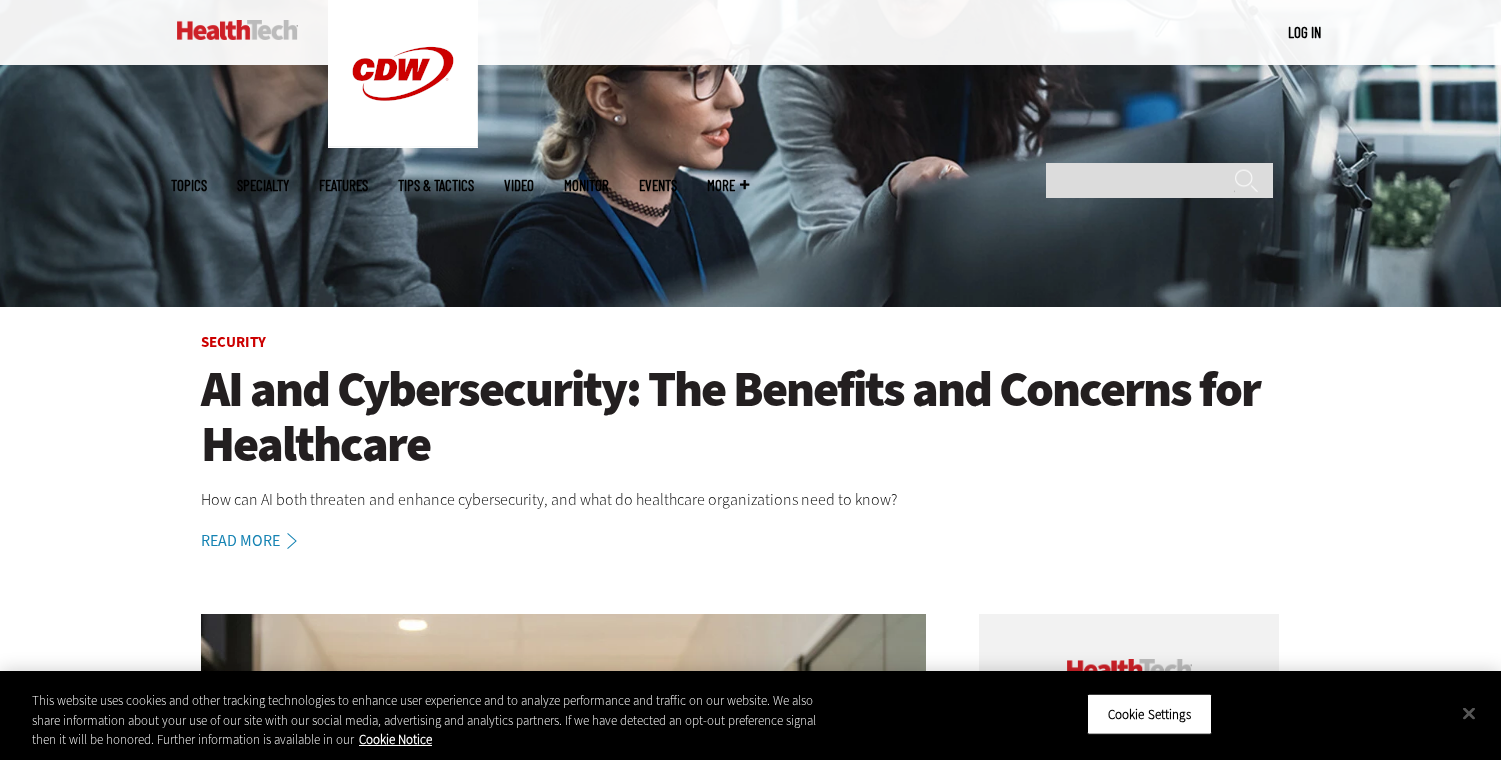 scroll, scrollTop: 0, scrollLeft: 0, axis: both 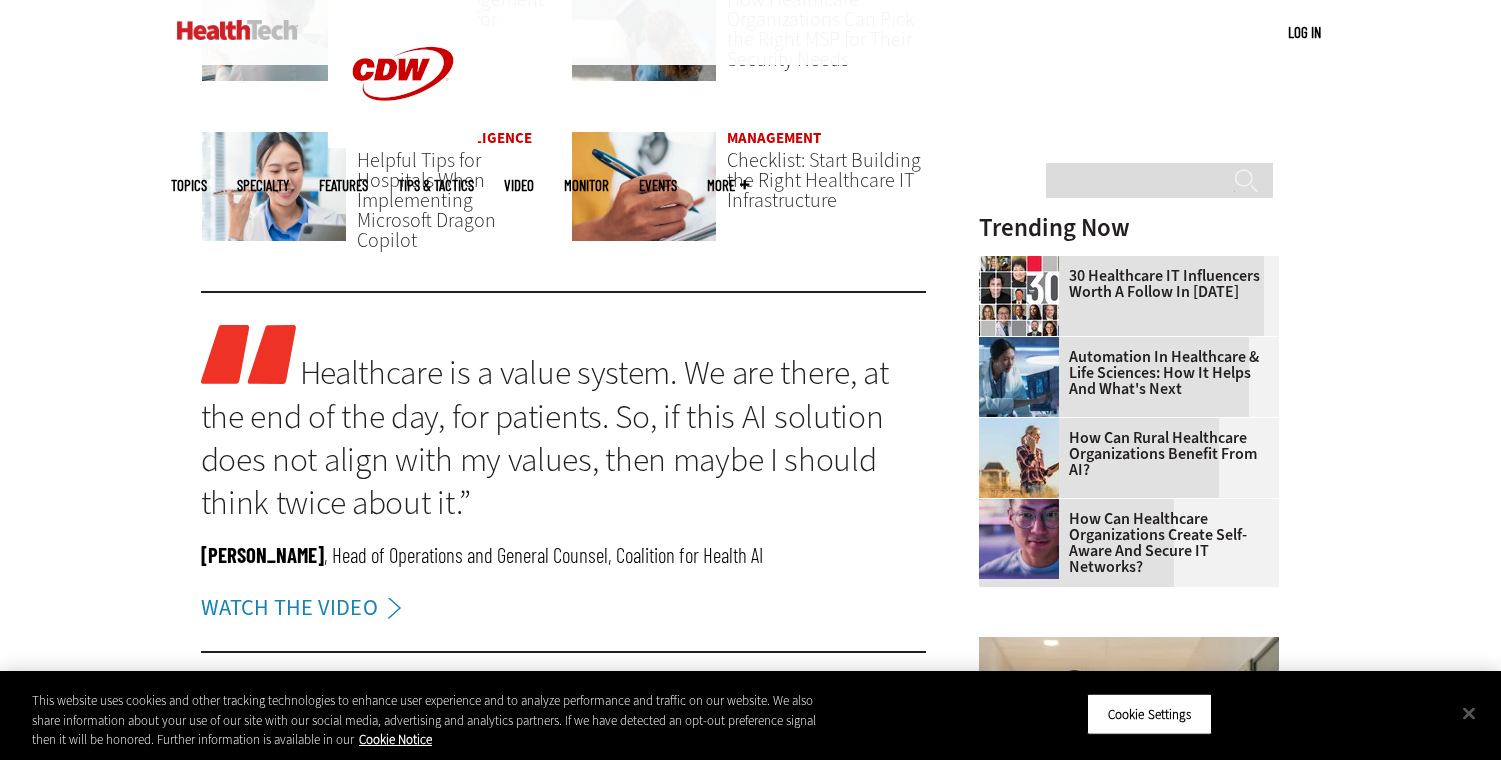 click on "How Can Rural Healthcare Organizations Benefit From AI?" at bounding box center (1123, 454) 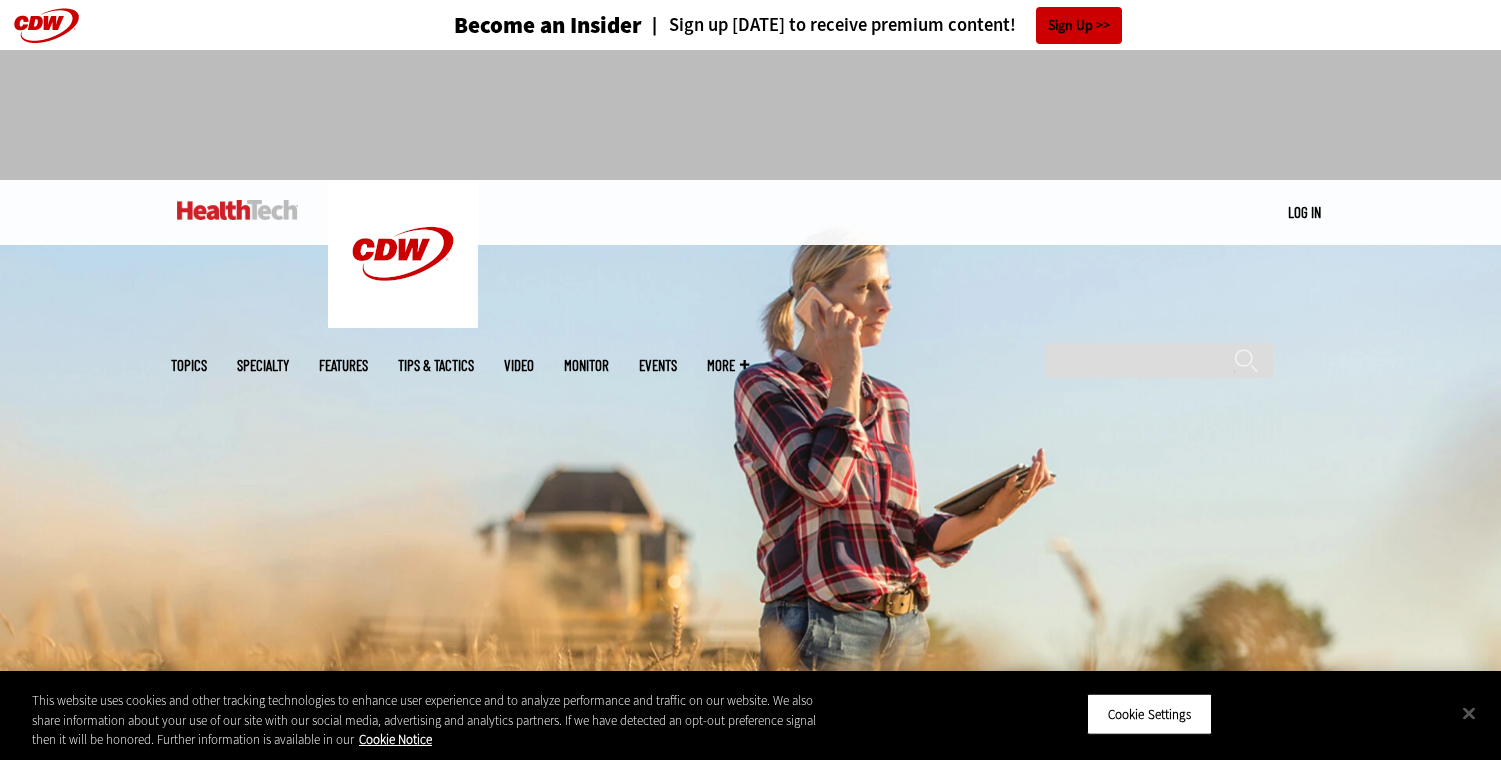 scroll, scrollTop: 0, scrollLeft: 0, axis: both 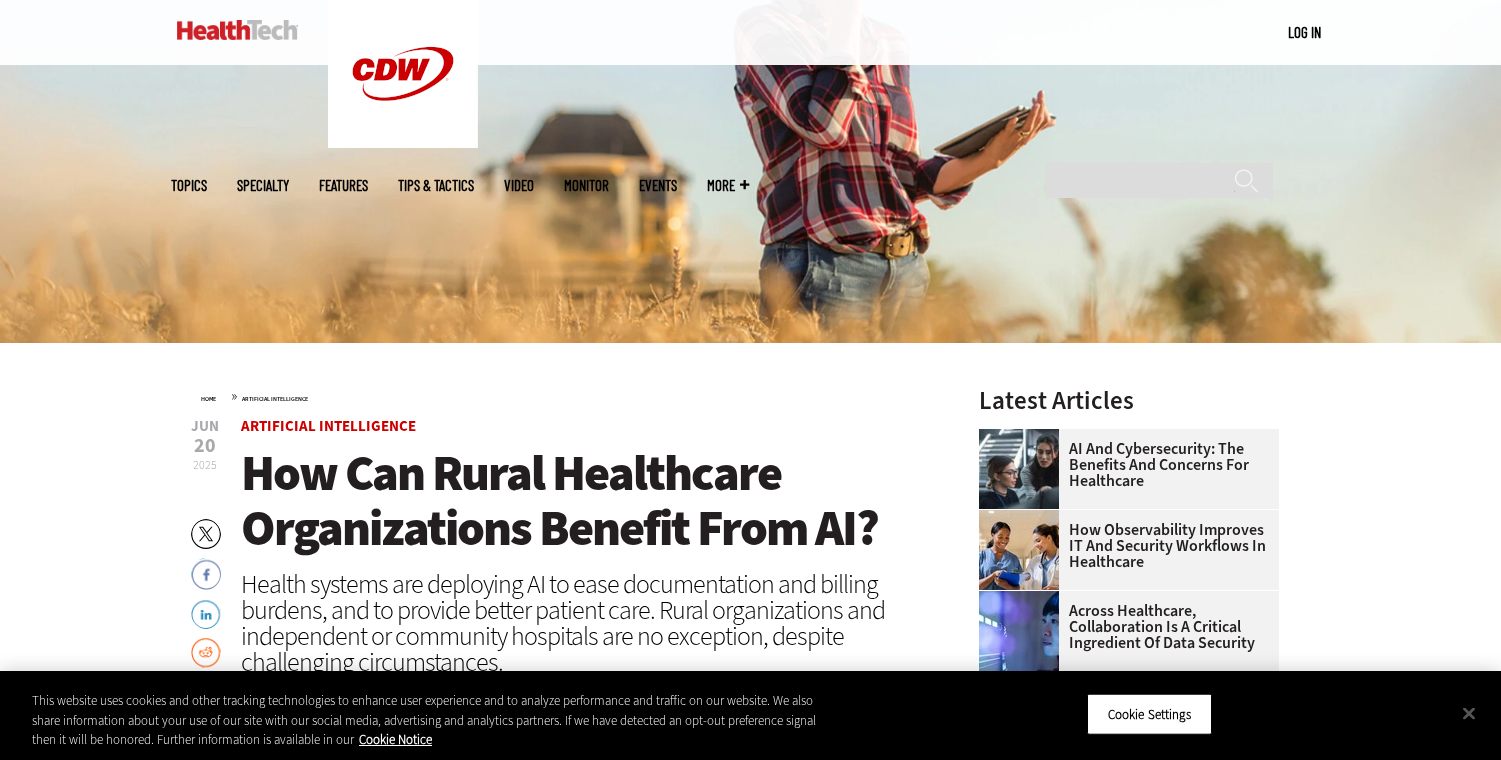 click on "How Can Rural Healthcare Organizations Benefit From AI?" at bounding box center (559, 500) 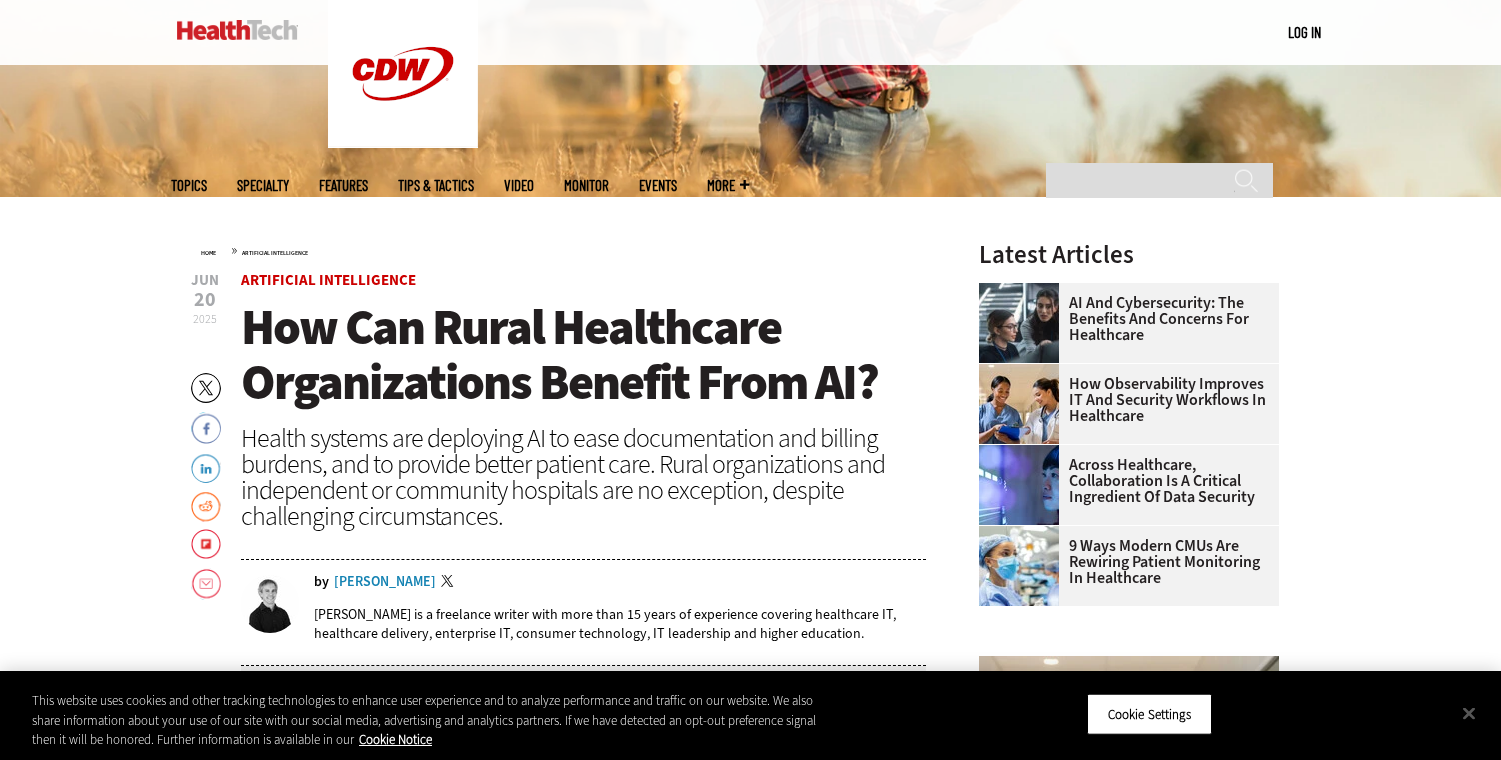 scroll, scrollTop: 0, scrollLeft: 0, axis: both 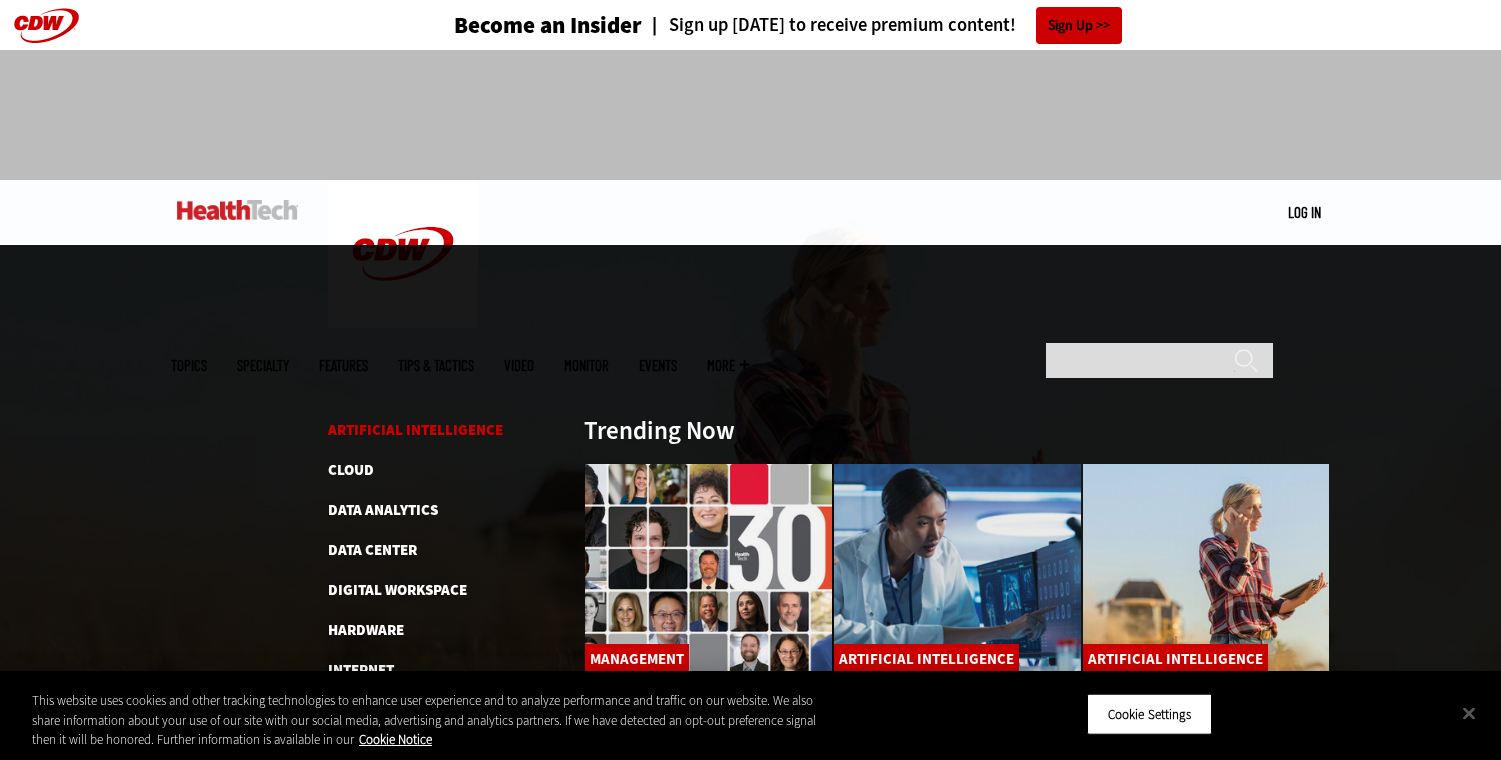 click on "Artificial Intelligence" at bounding box center (415, 430) 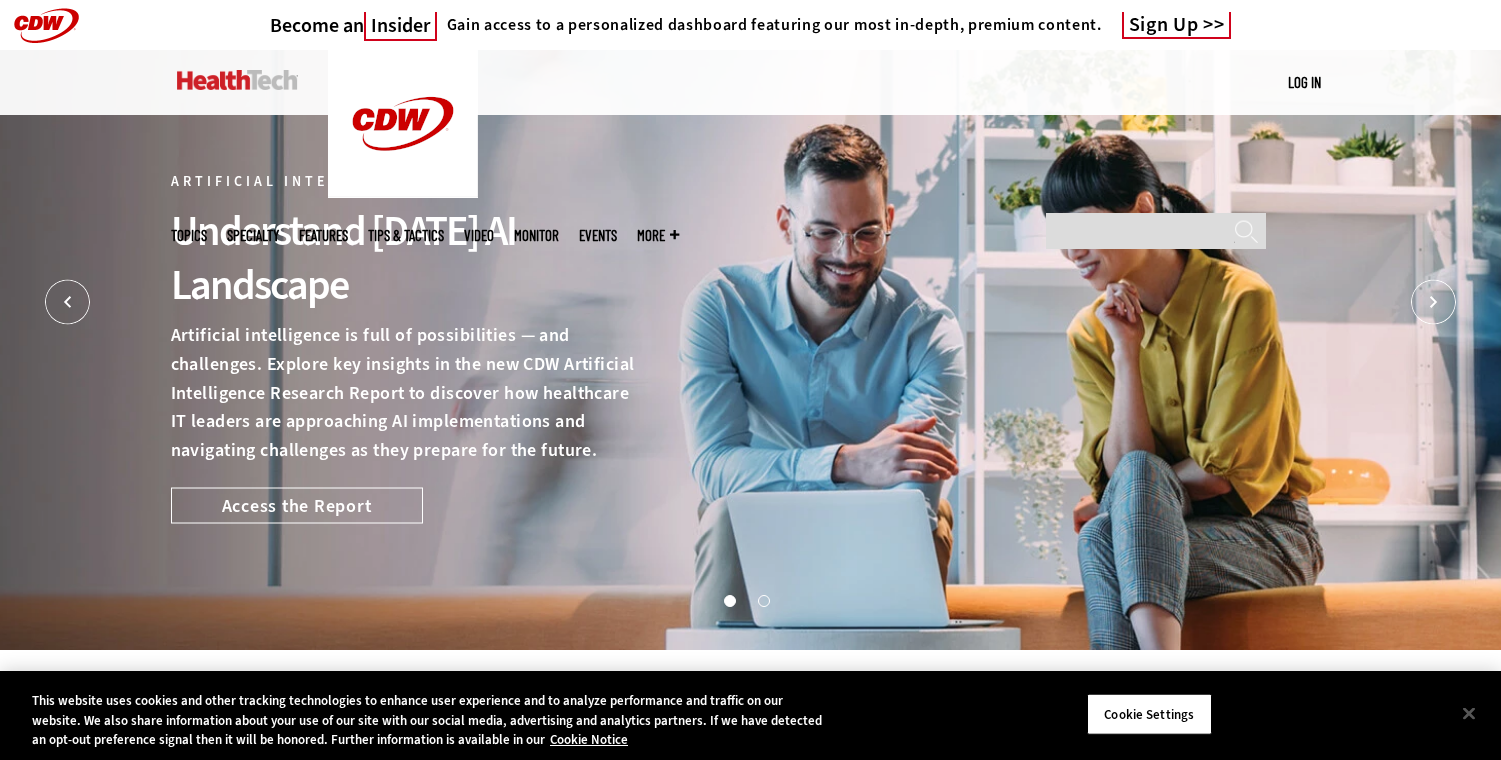 scroll, scrollTop: 530, scrollLeft: 0, axis: vertical 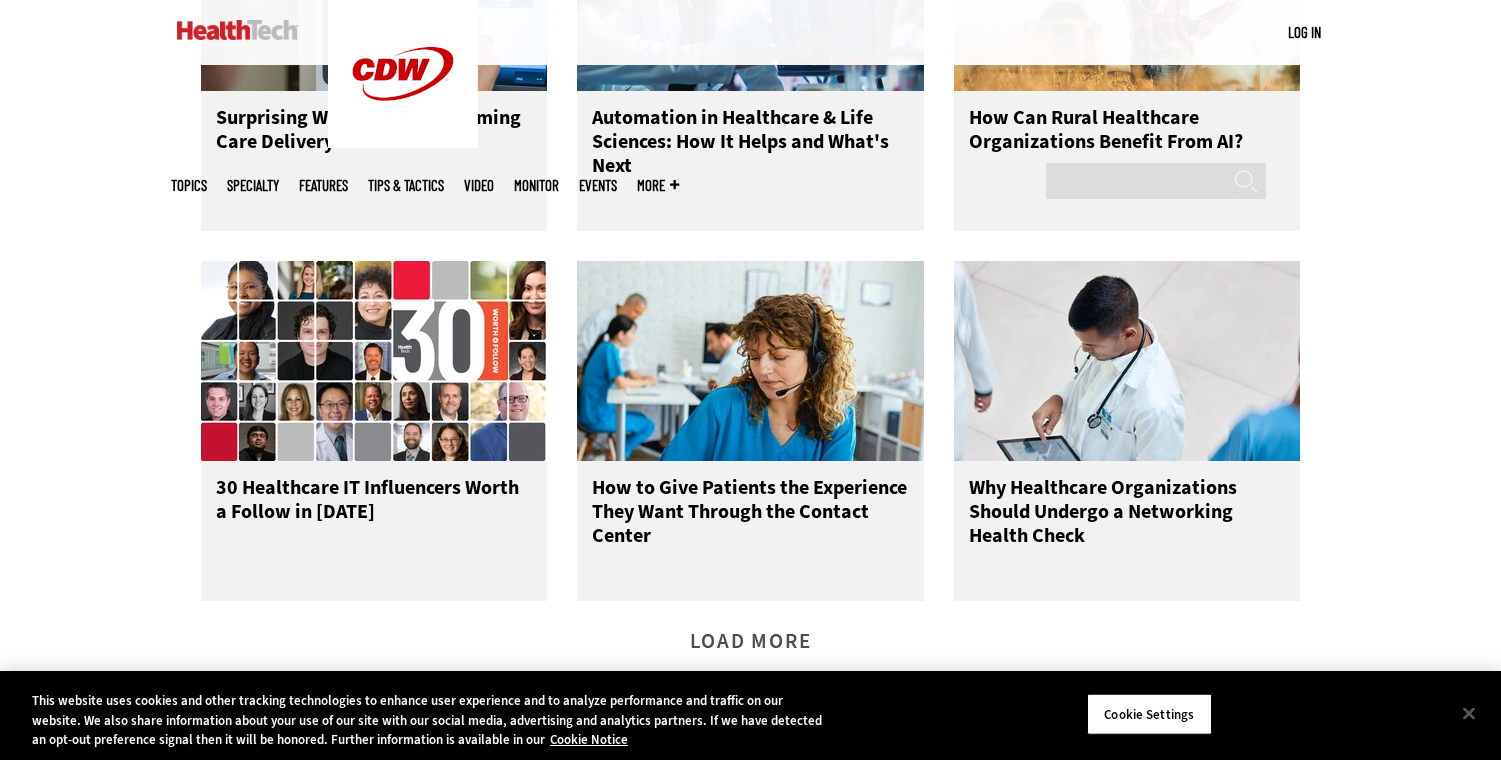click on "Filter Articles
All Sub-Topics
Agentic AI
AI Ethics
AI Governance
AI Infrastructure
AI Security
AI Strategy
AI Use Cases
AIOps
Generative AI
Close Filters
See More Filters" at bounding box center [750, -501] 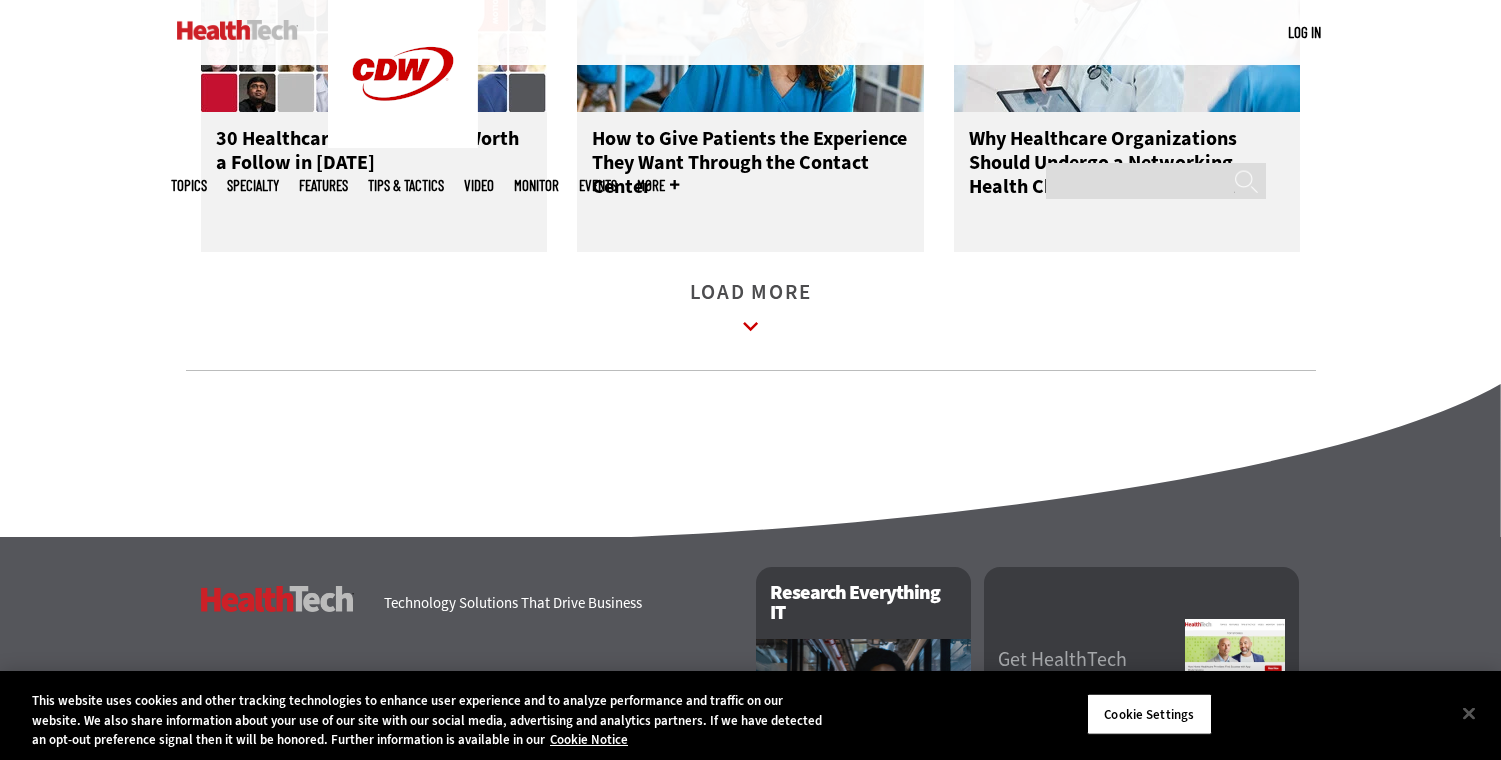 scroll, scrollTop: 2965, scrollLeft: 0, axis: vertical 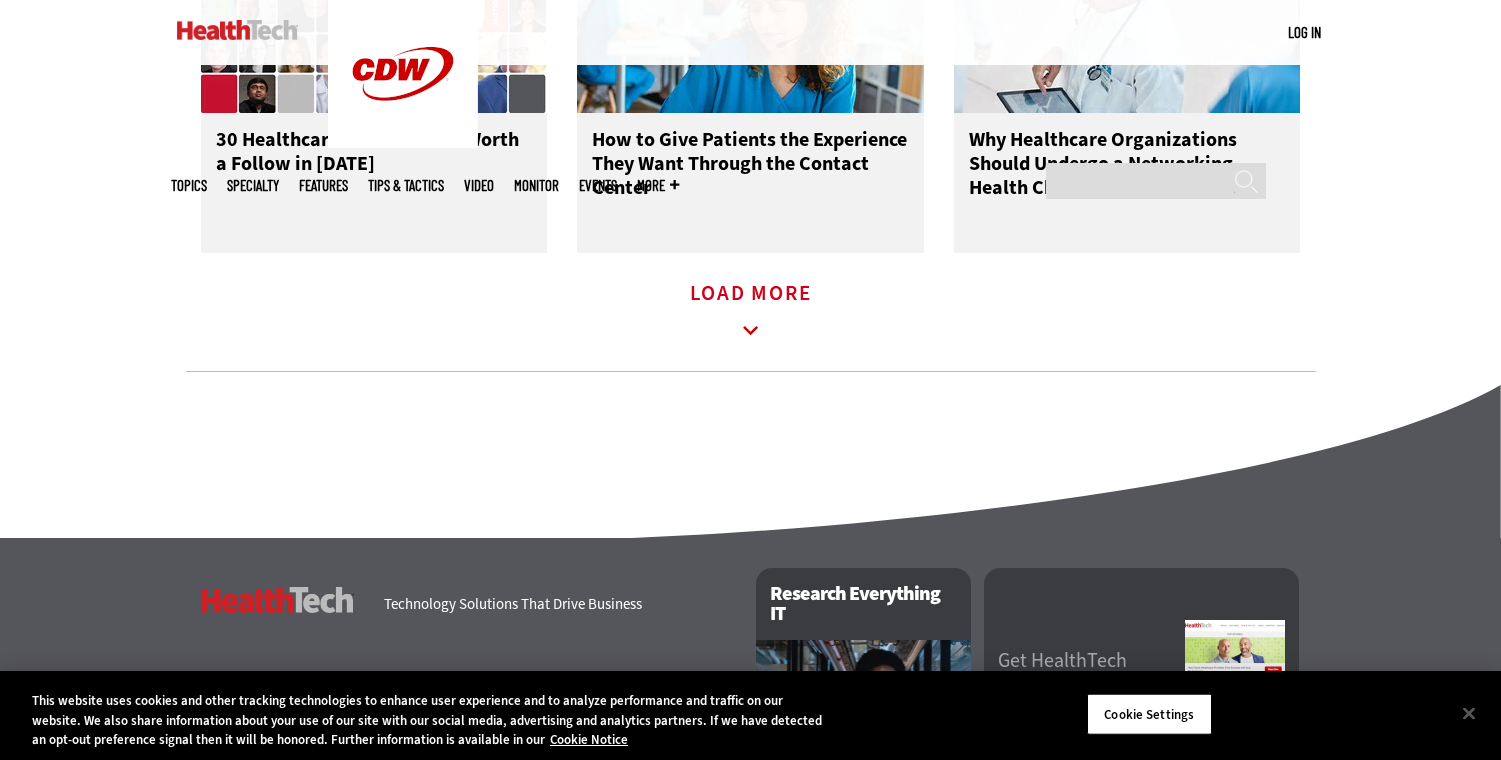 click 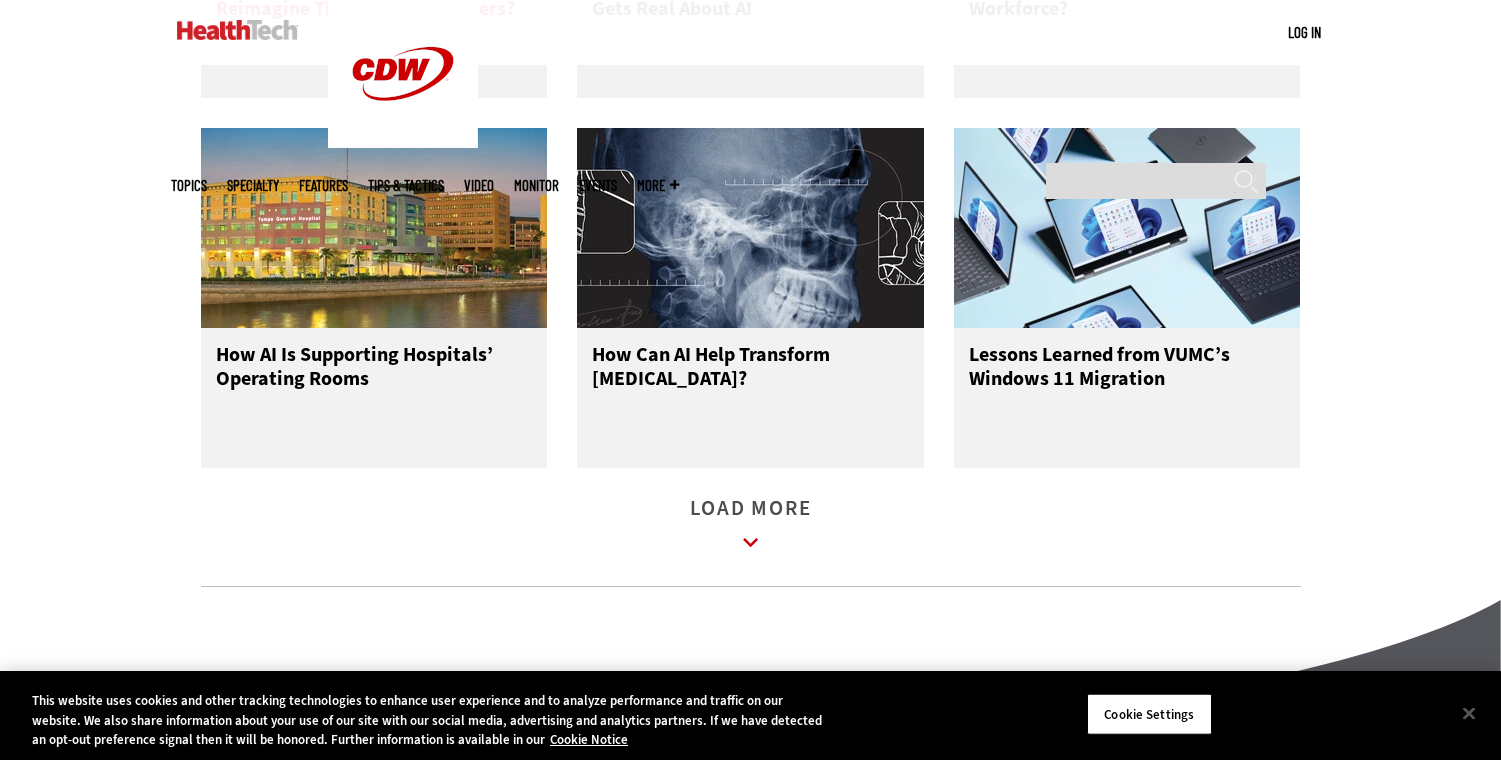 scroll, scrollTop: 3861, scrollLeft: 0, axis: vertical 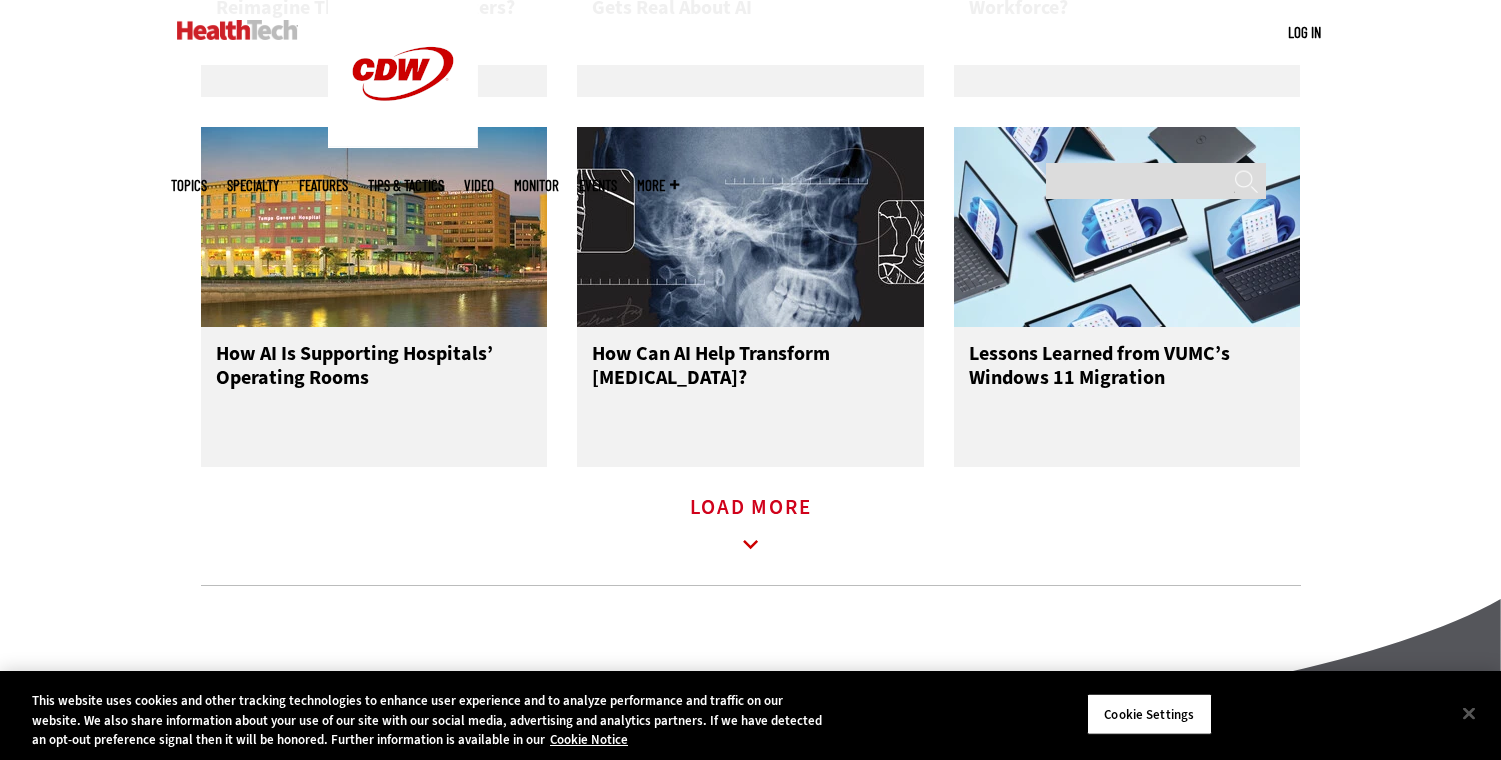 click 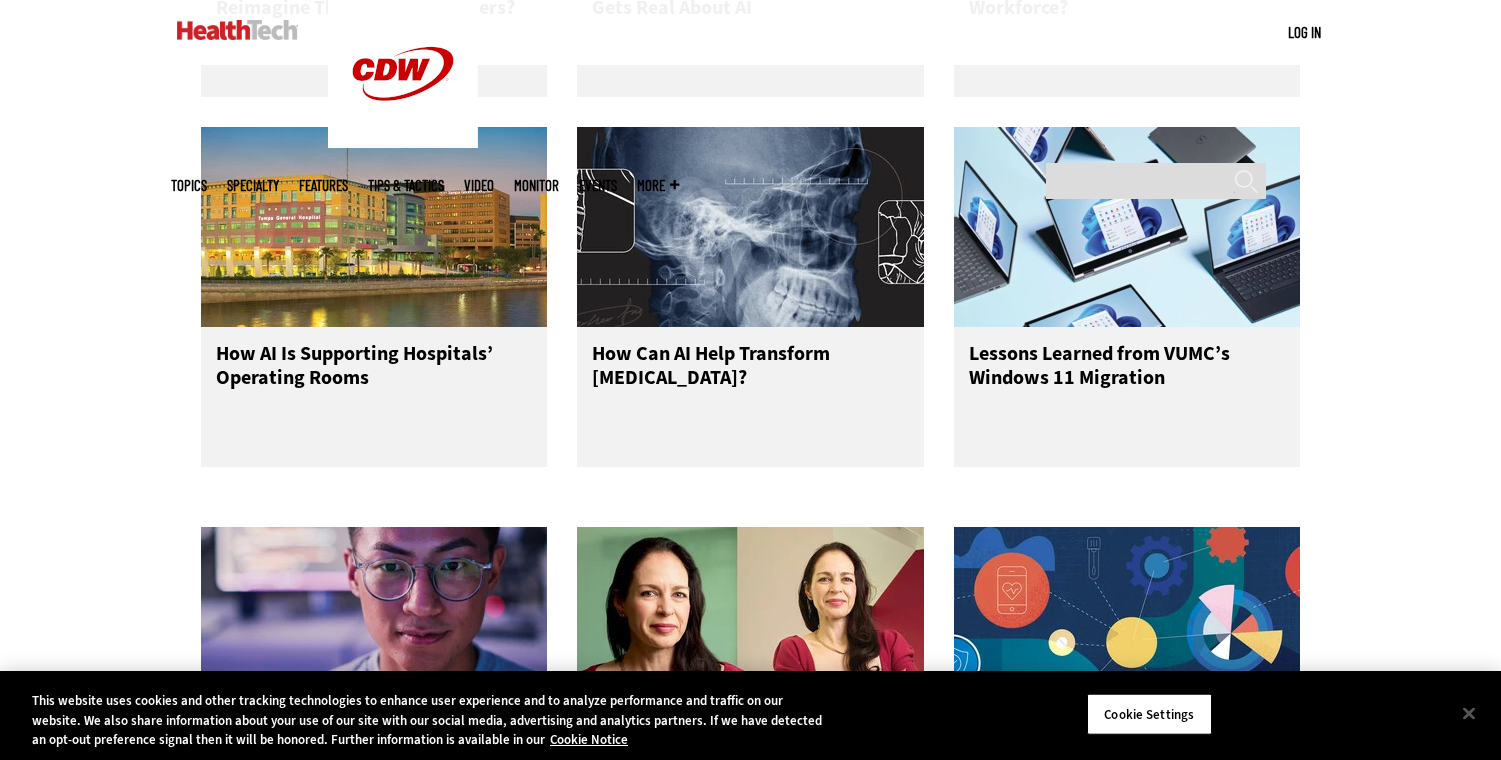click on "Filter Articles
All Sub-Topics
Agentic AI
AI Ethics
AI Governance
AI Infrastructure
AI Security
AI Strategy
AI Use Cases
AIOps
Generative AI
Close Filters
See More Filters" at bounding box center (750, -620) 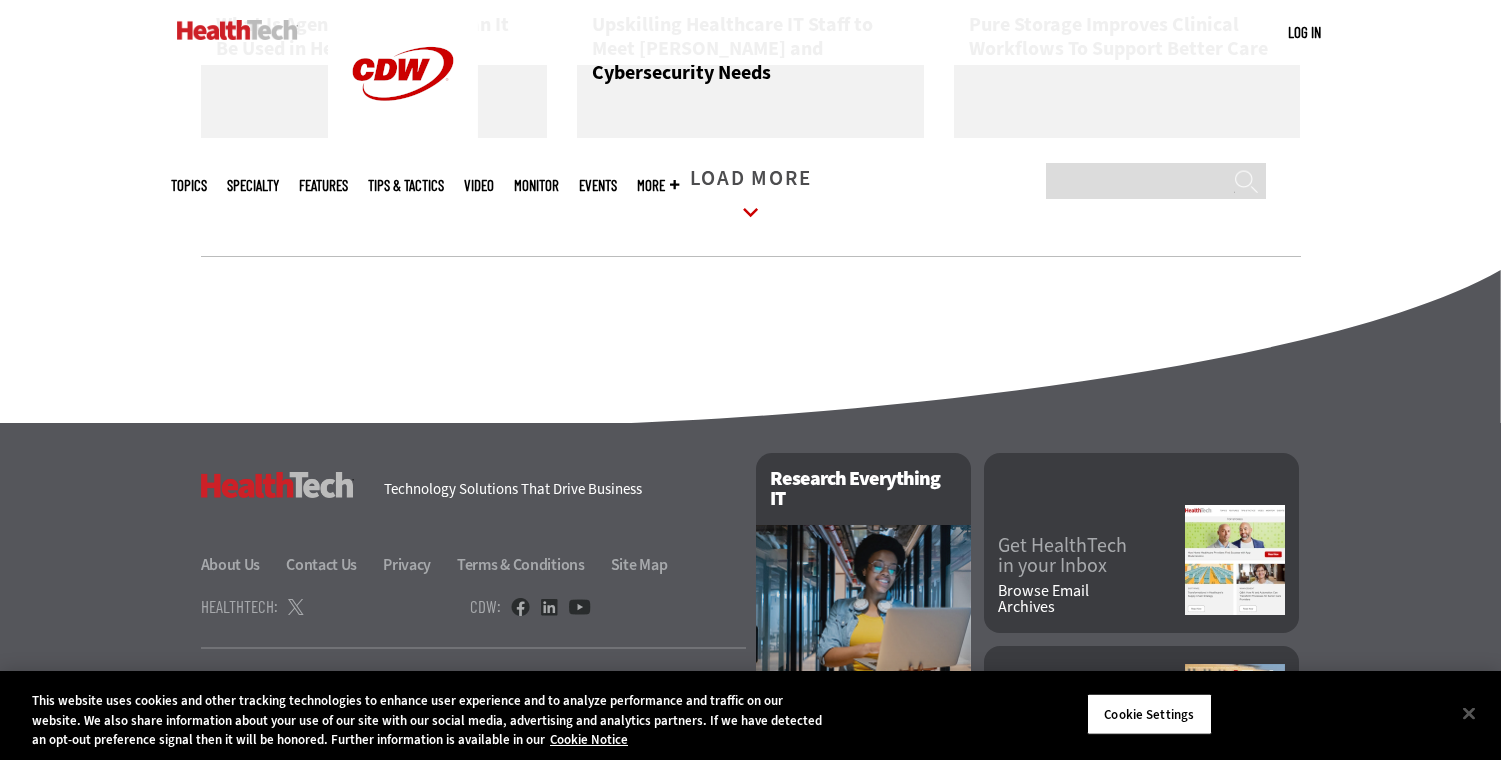 scroll, scrollTop: 5334, scrollLeft: 0, axis: vertical 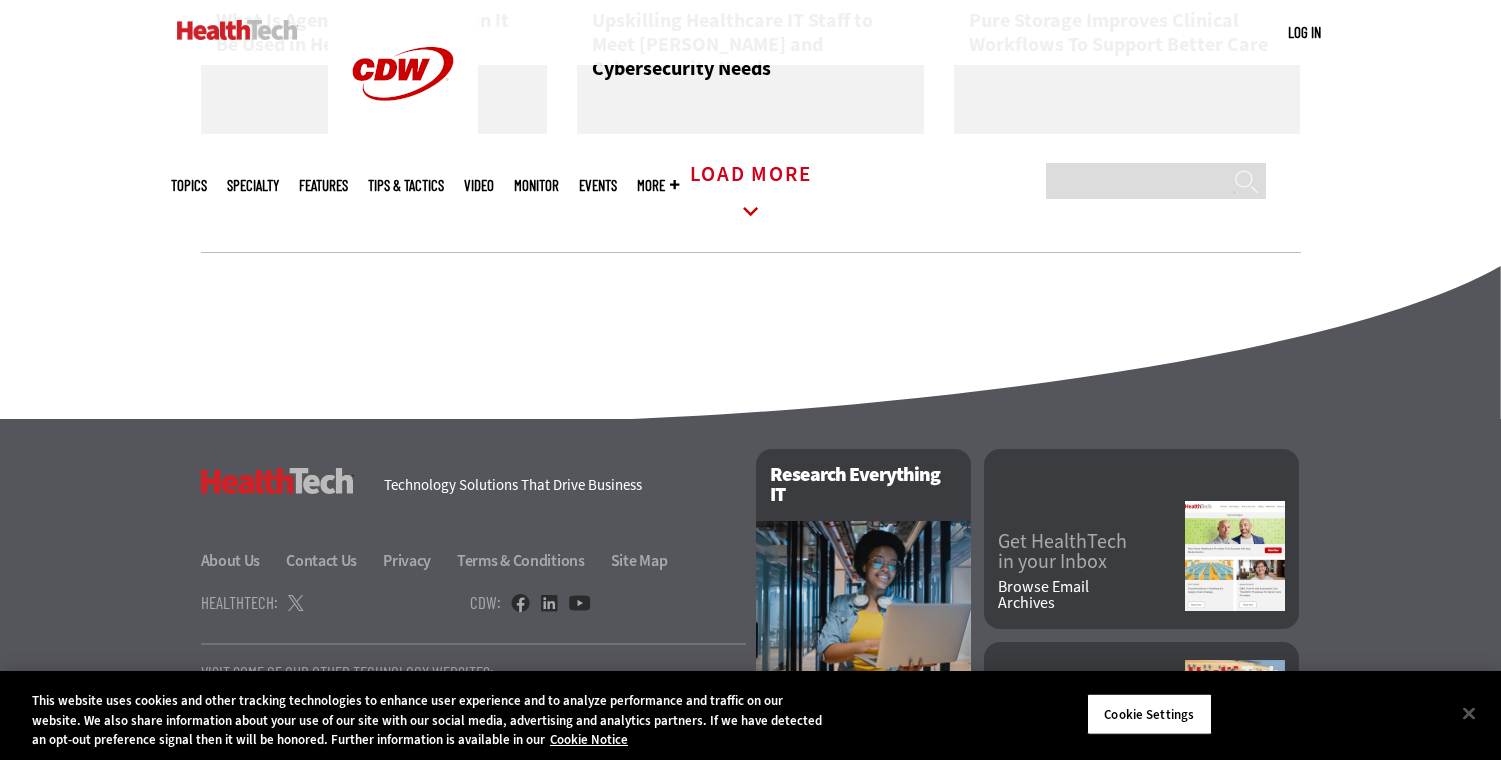 click 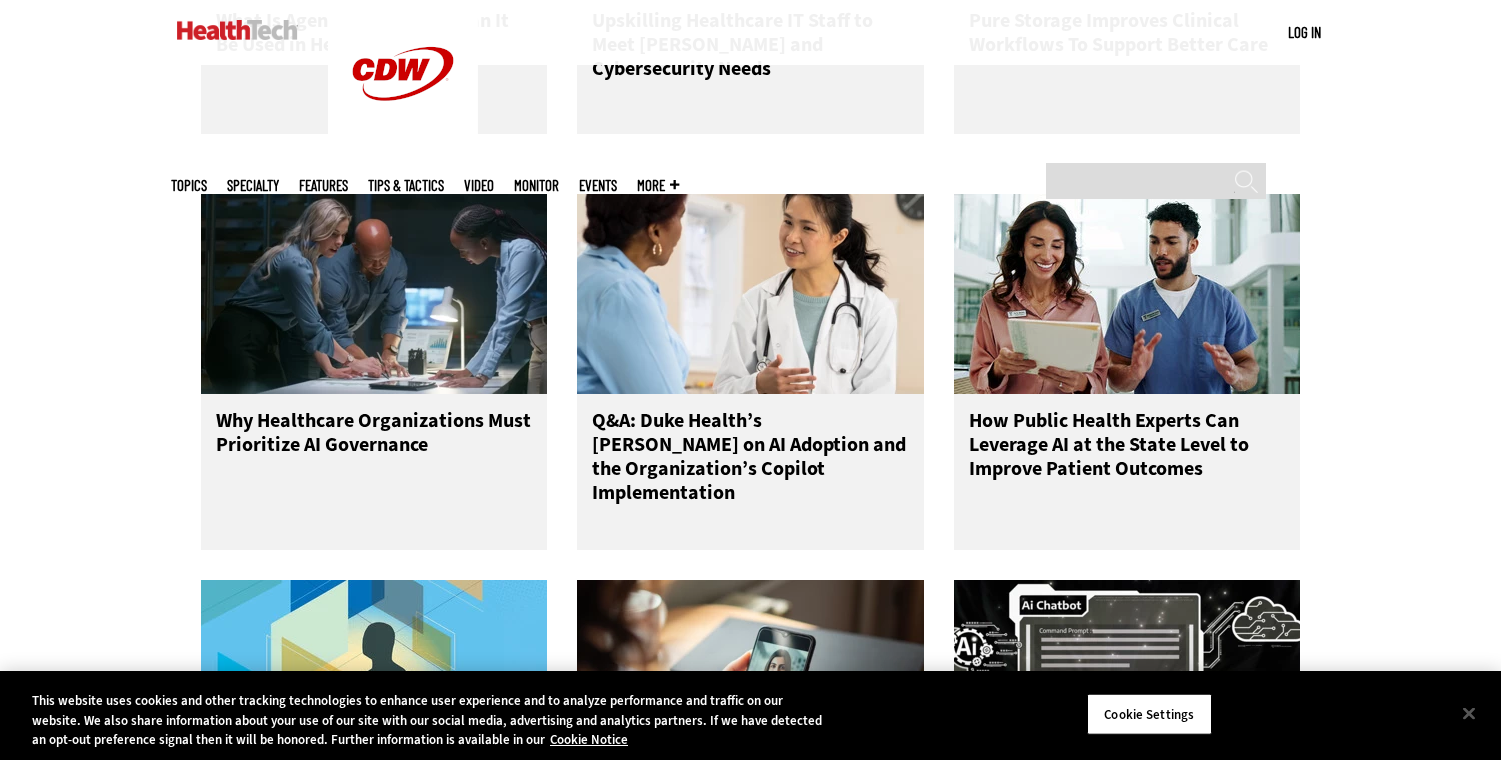 click on "Filter Articles
All Sub-Topics
Agentic AI
AI Ethics
AI Governance
AI Infrastructure
AI Security
AI Strategy
AI Use Cases
AIOps
Generative AI
Close Filters
See More Filters" at bounding box center (750, -1515) 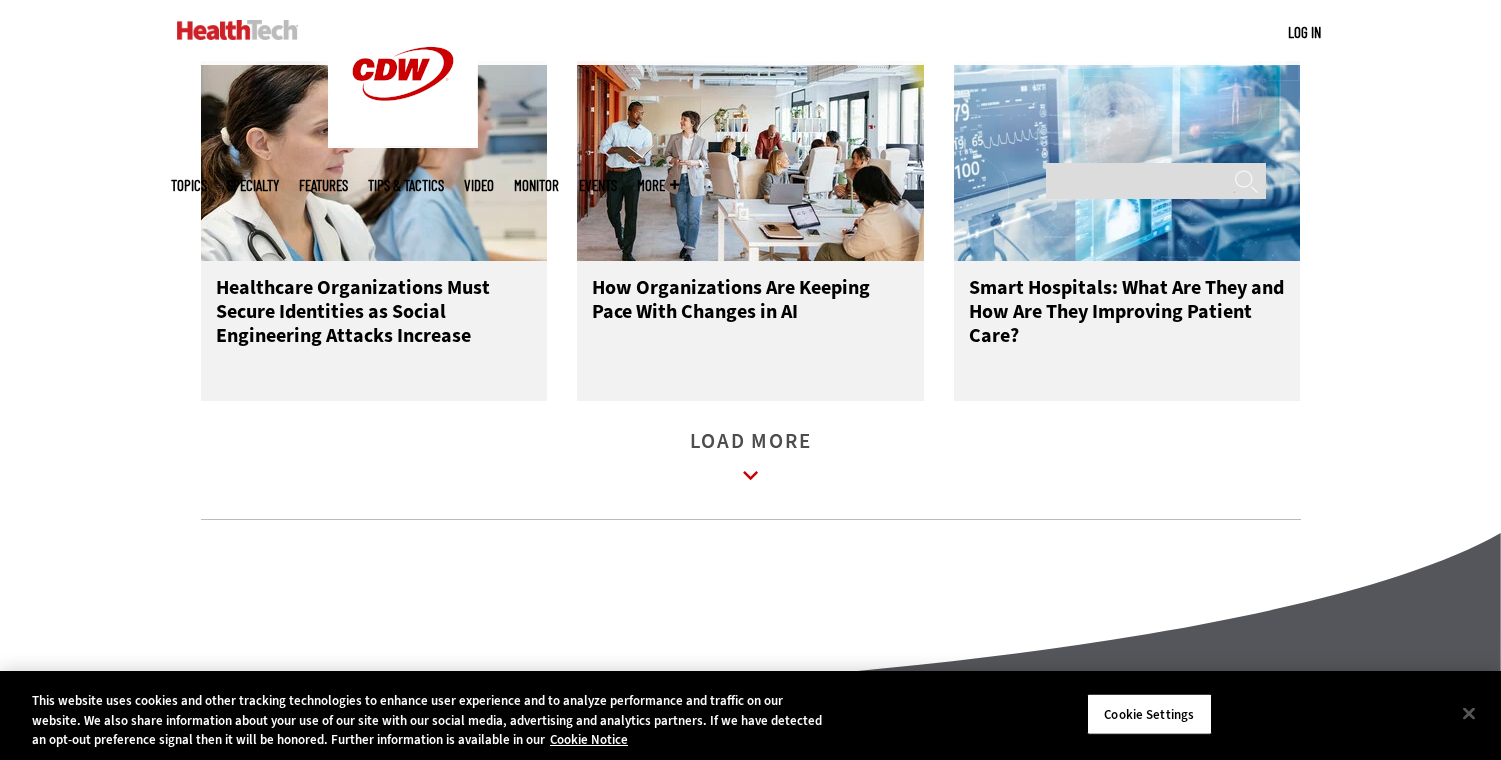 scroll, scrollTop: 6221, scrollLeft: 0, axis: vertical 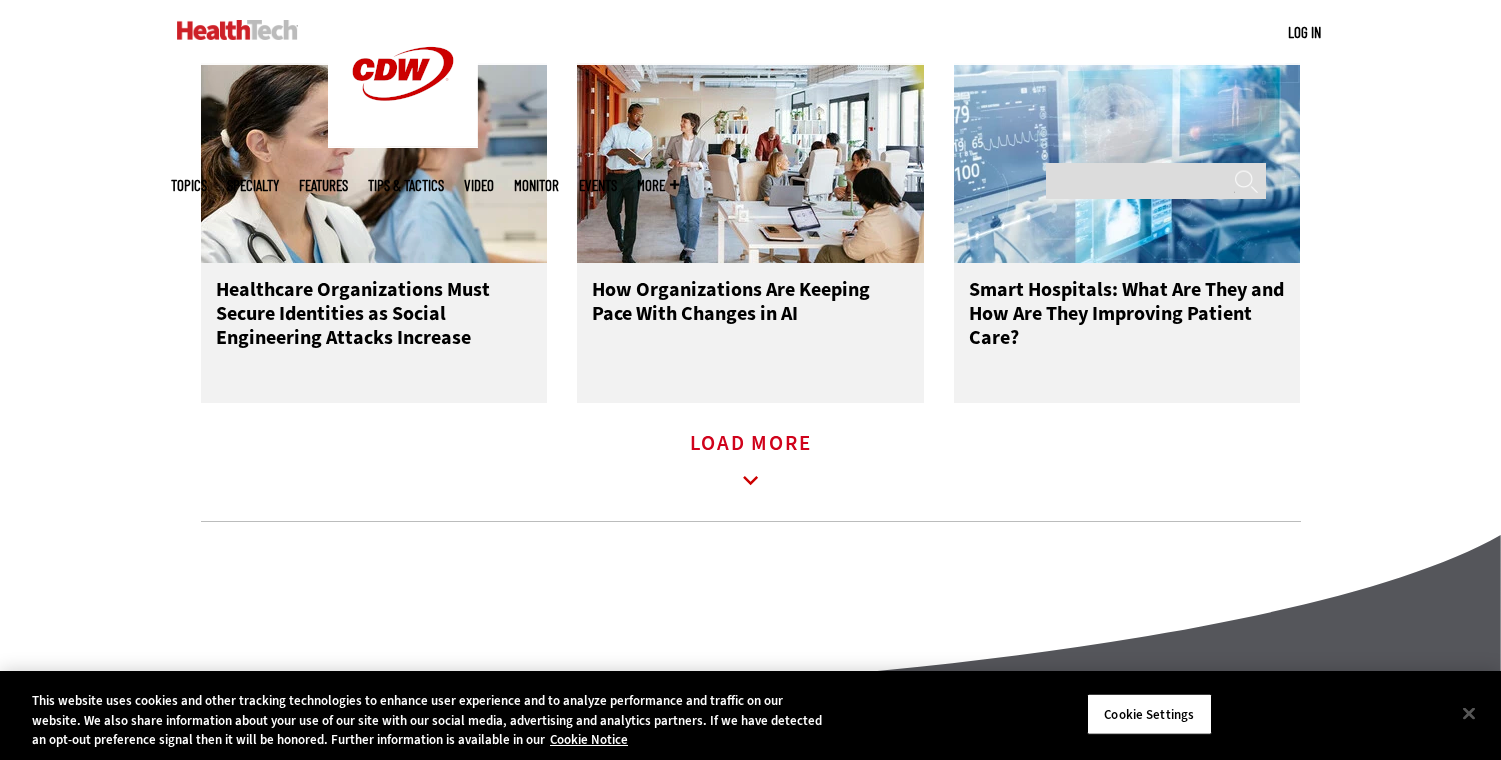 click on "Load More" at bounding box center (751, 463) 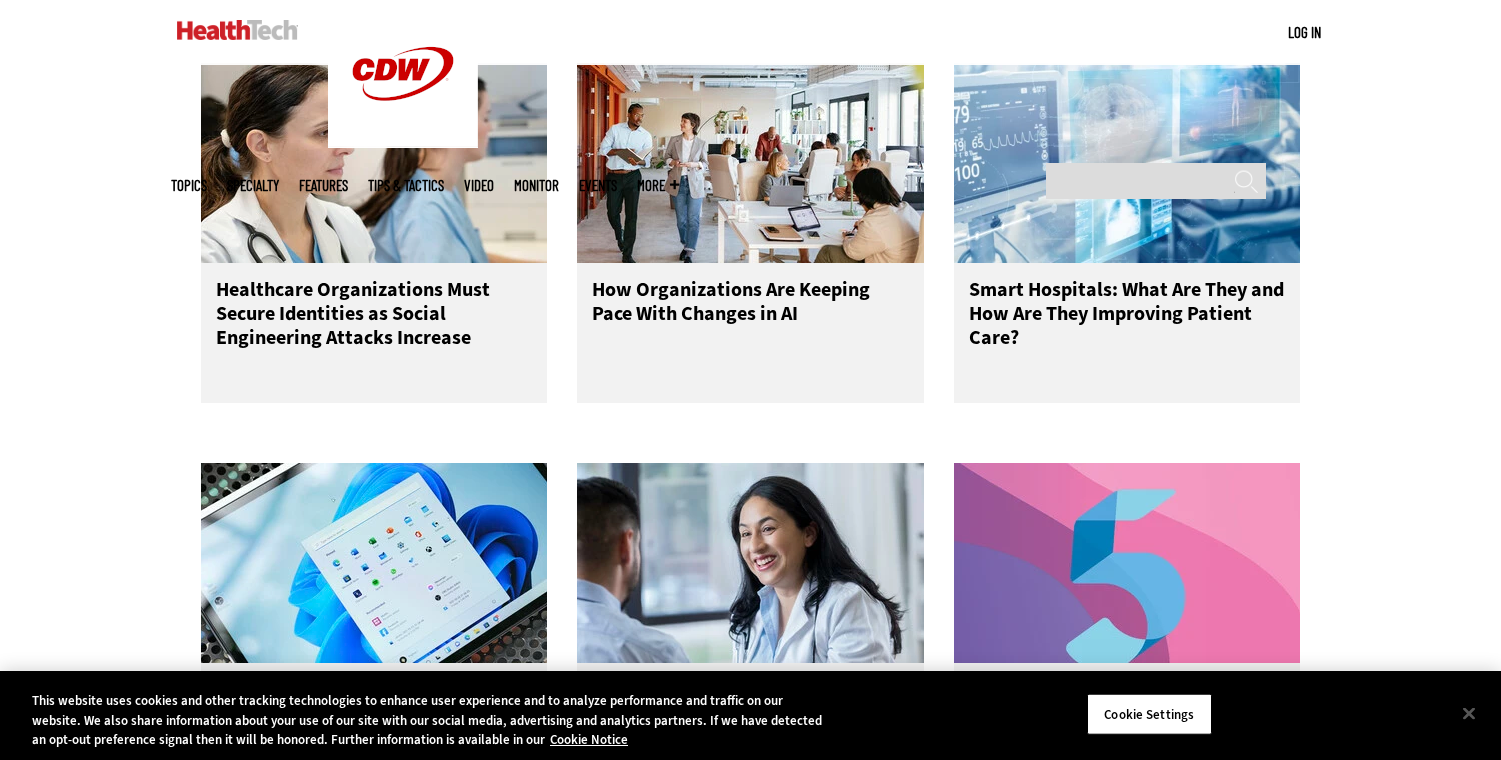 click on "Filter Articles
All Sub-Topics
Agentic AI
AI Ethics
AI Governance
AI Infrastructure
AI Security
AI Strategy
AI Use Cases
AIOps
Generative AI
Close Filters
See More Filters" at bounding box center (750, -1832) 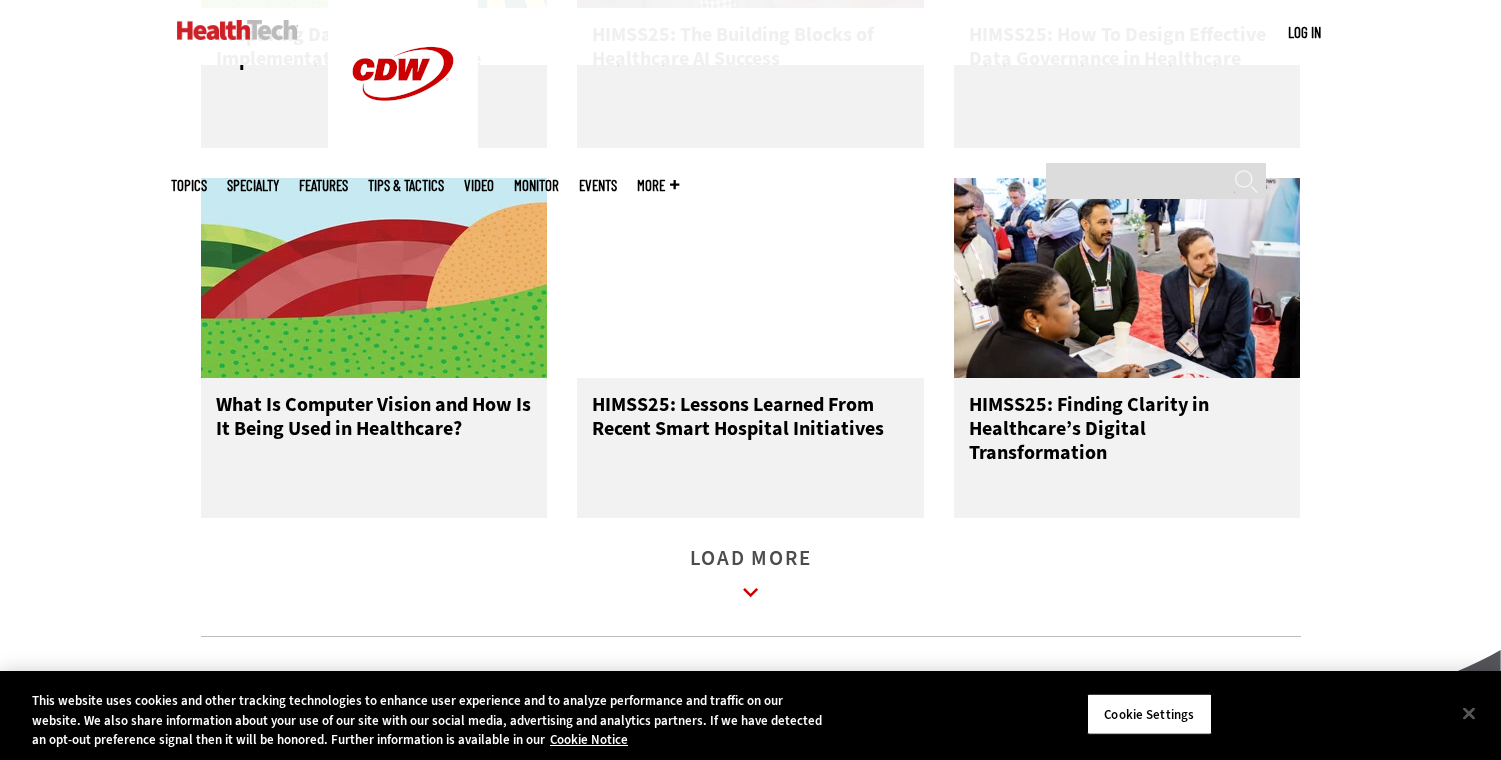 scroll, scrollTop: 7247, scrollLeft: 0, axis: vertical 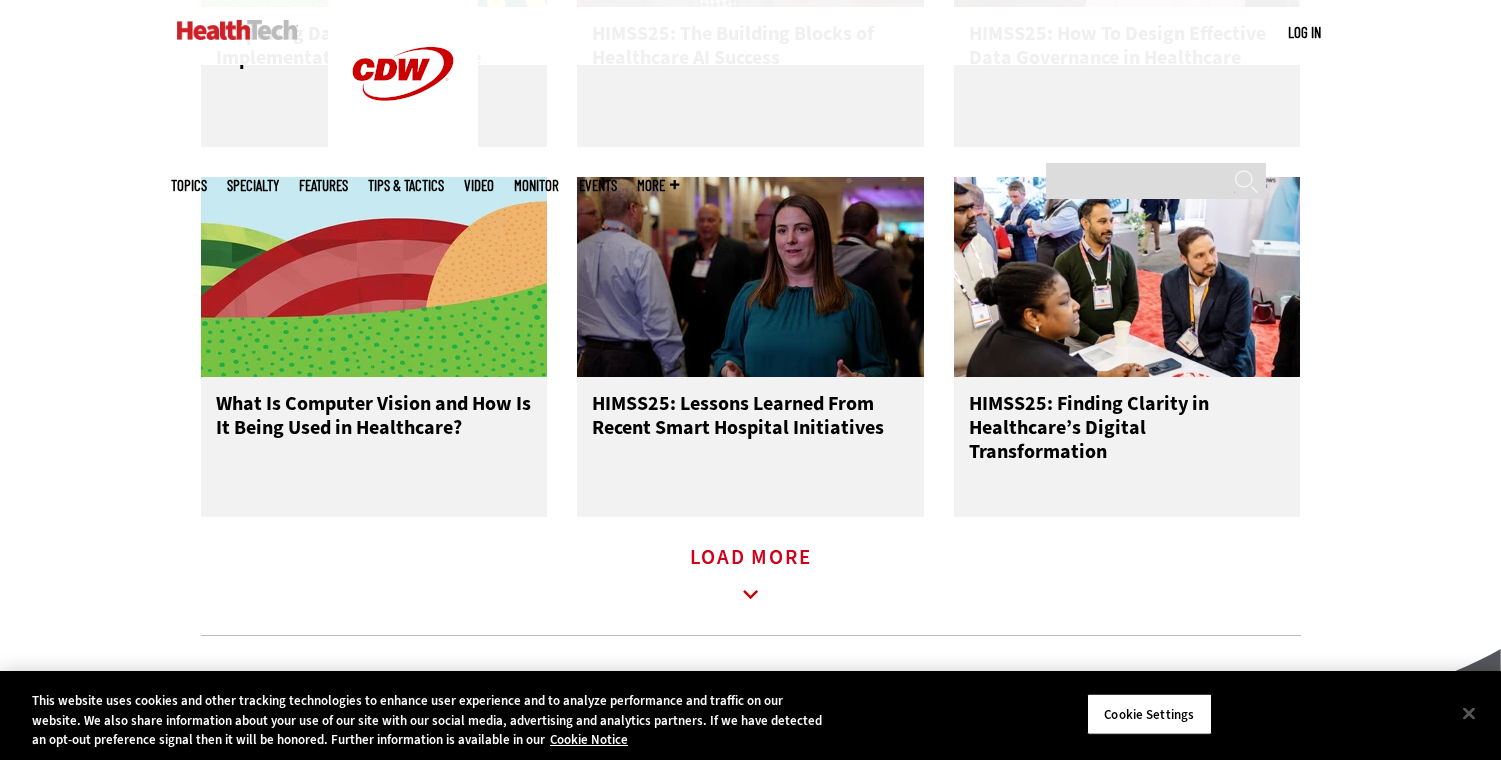 click 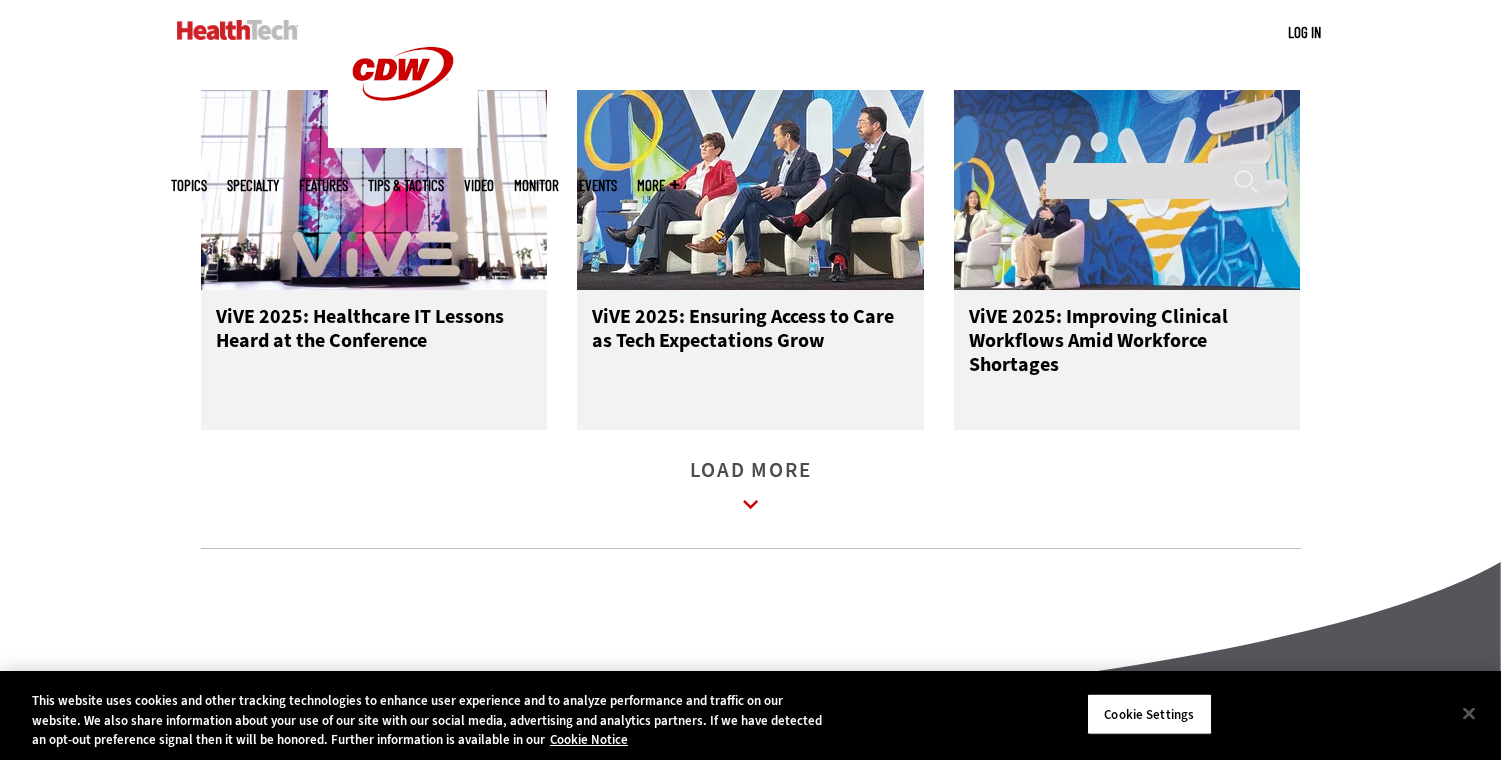 scroll, scrollTop: 8495, scrollLeft: 0, axis: vertical 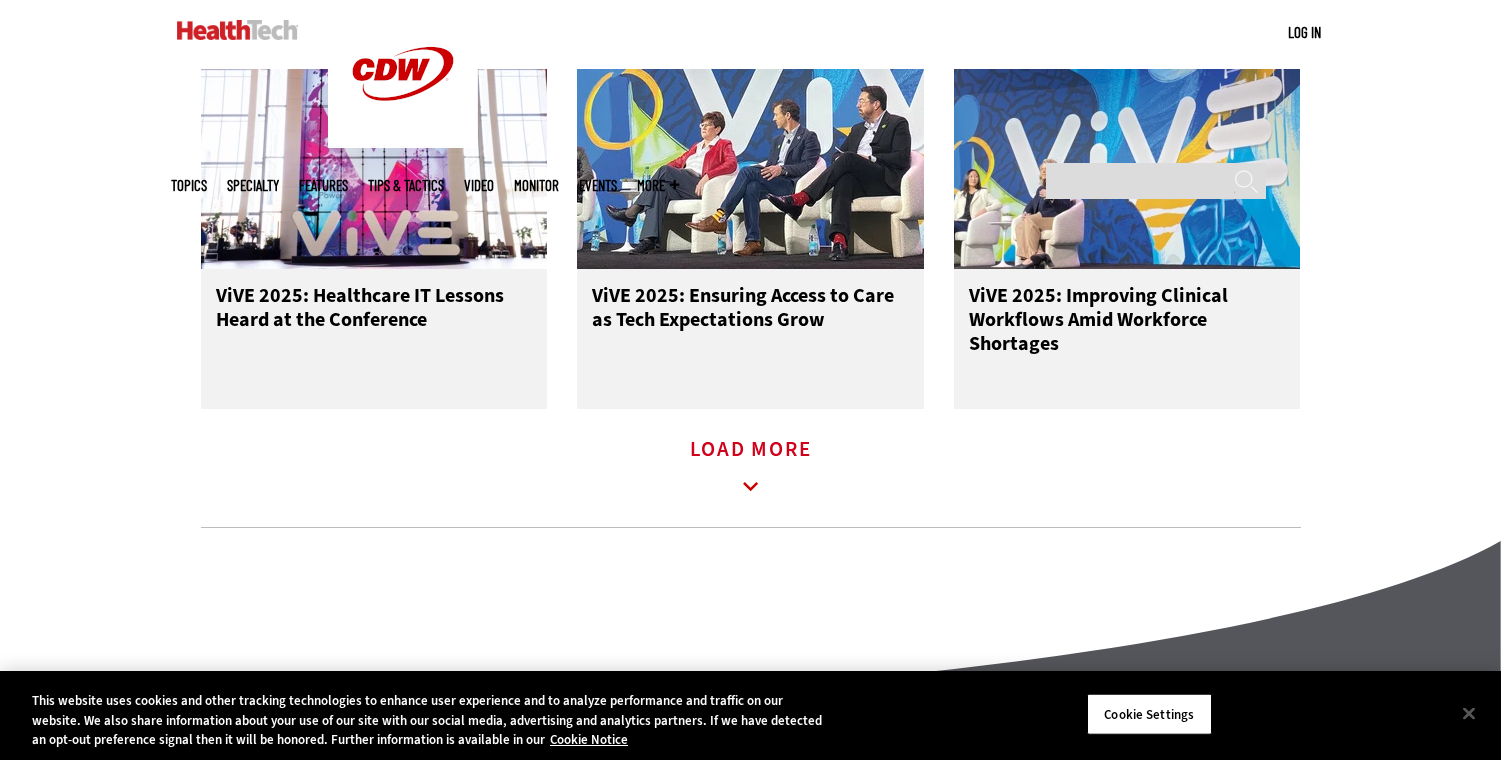 click 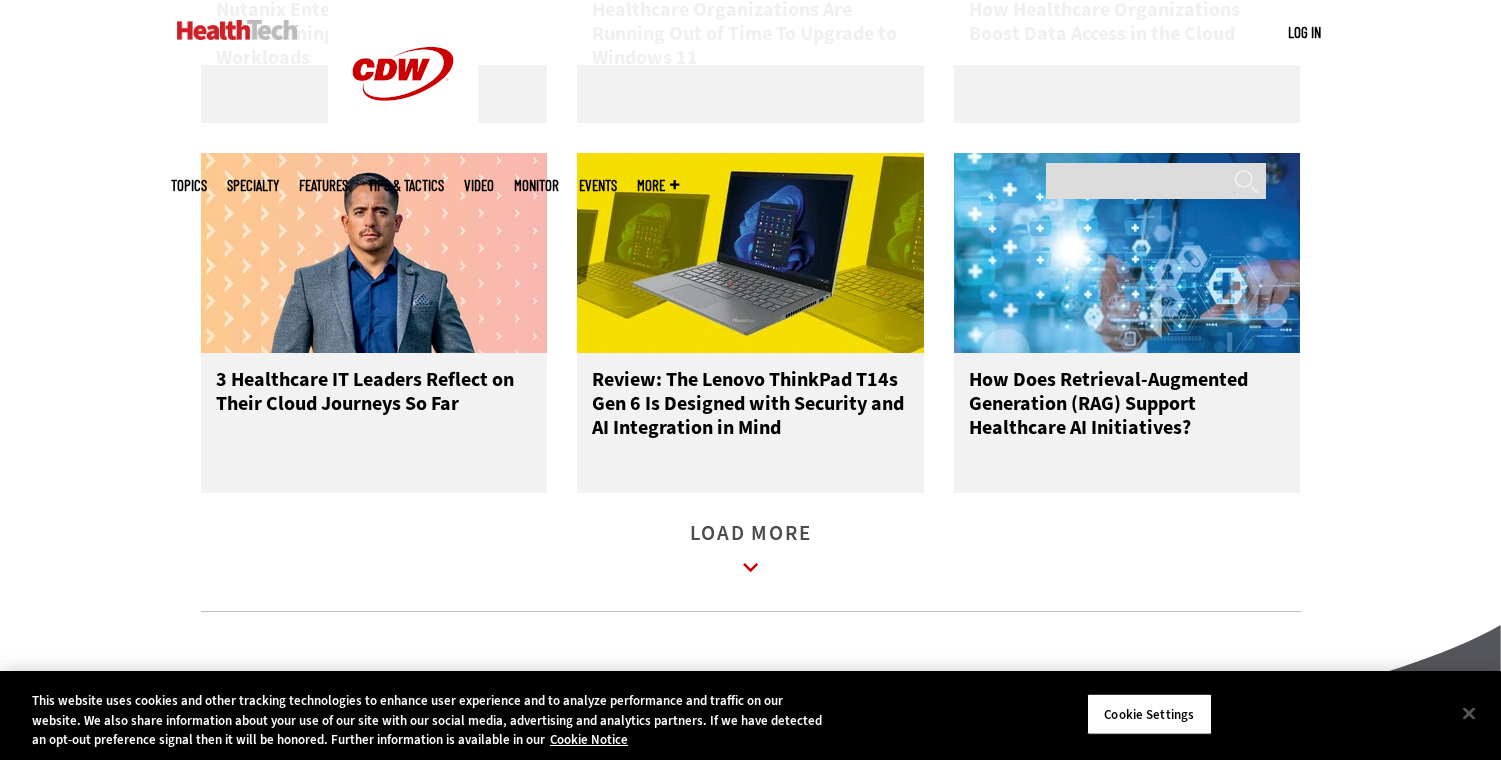 scroll, scrollTop: 9621, scrollLeft: 0, axis: vertical 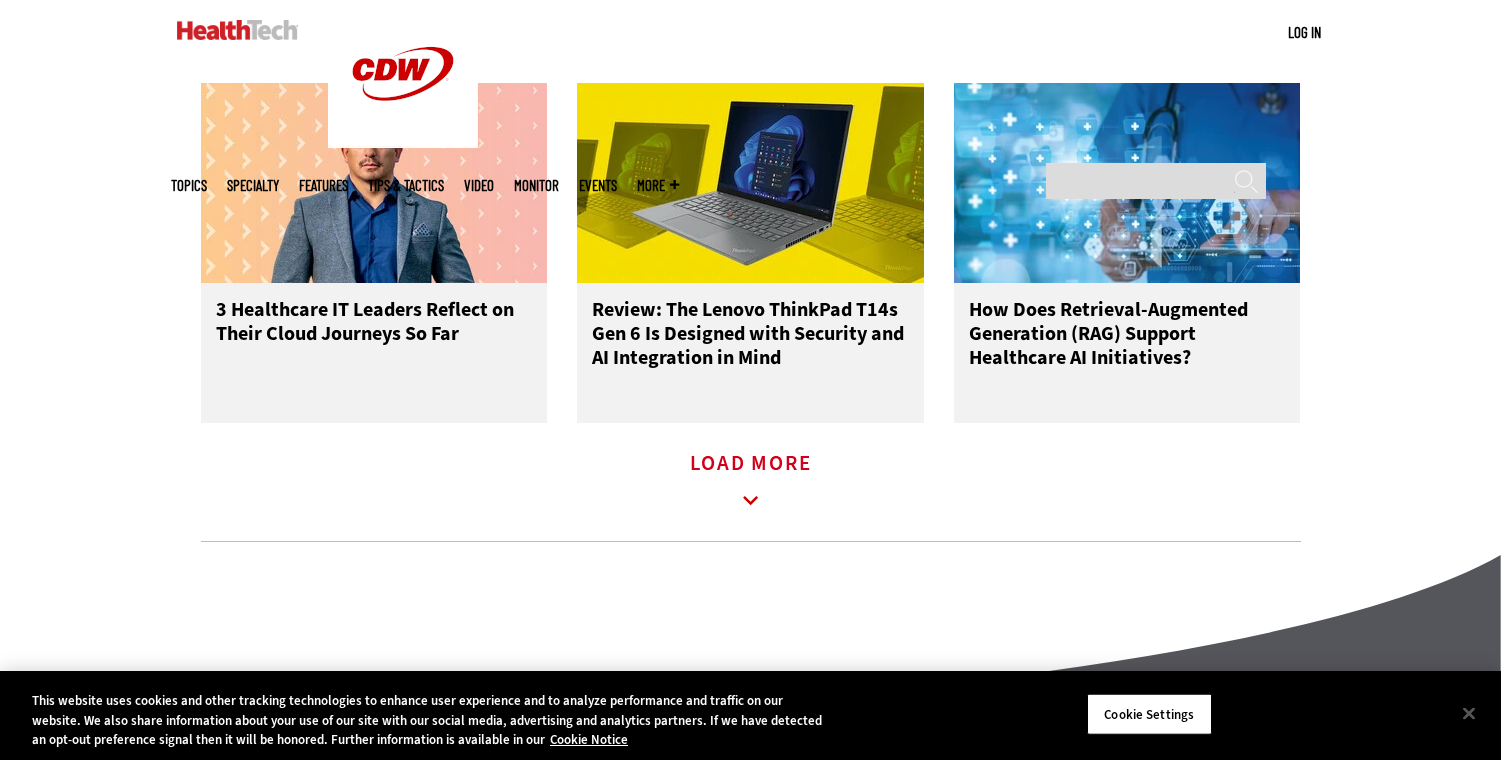 click on "Load More" at bounding box center [751, 483] 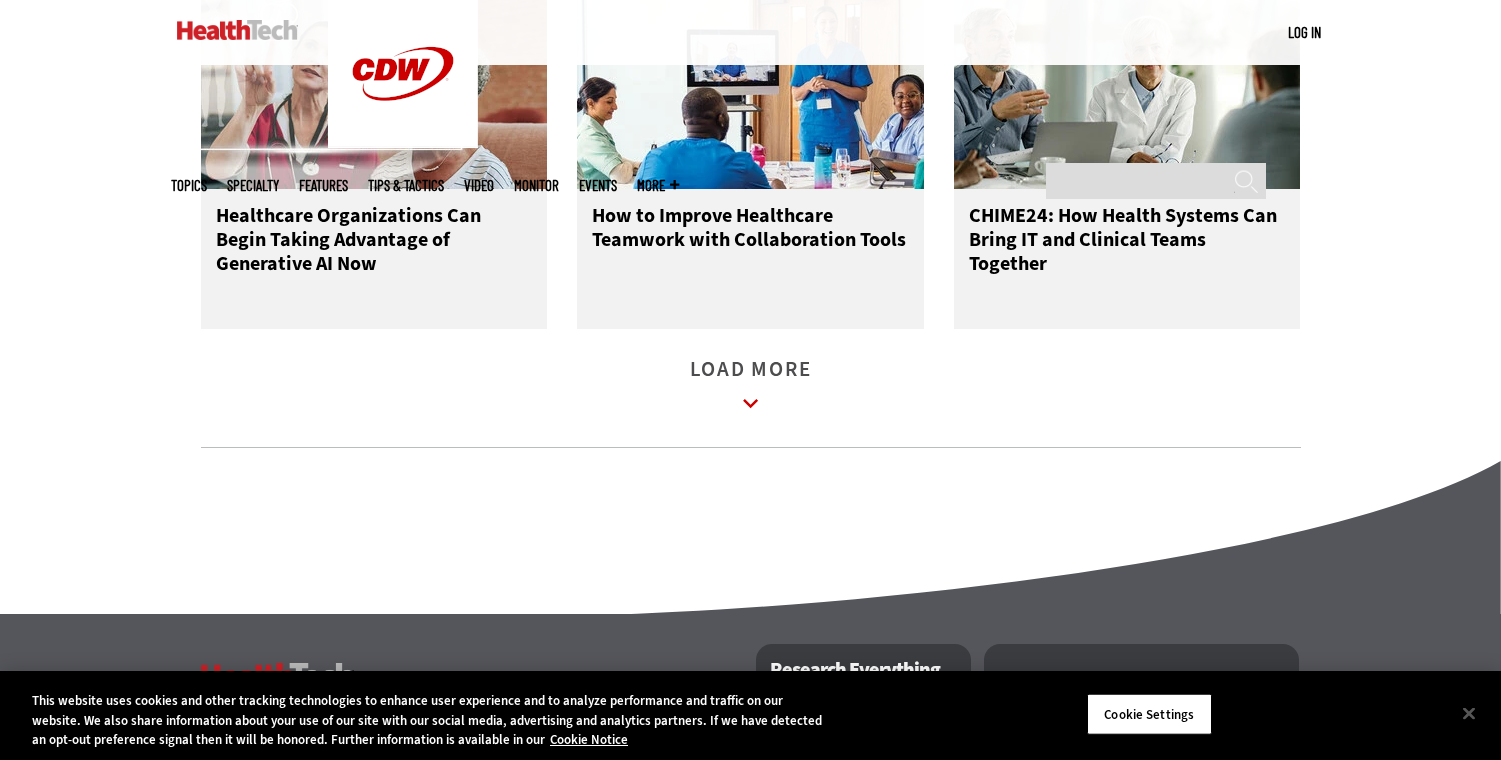 scroll, scrollTop: 10857, scrollLeft: 0, axis: vertical 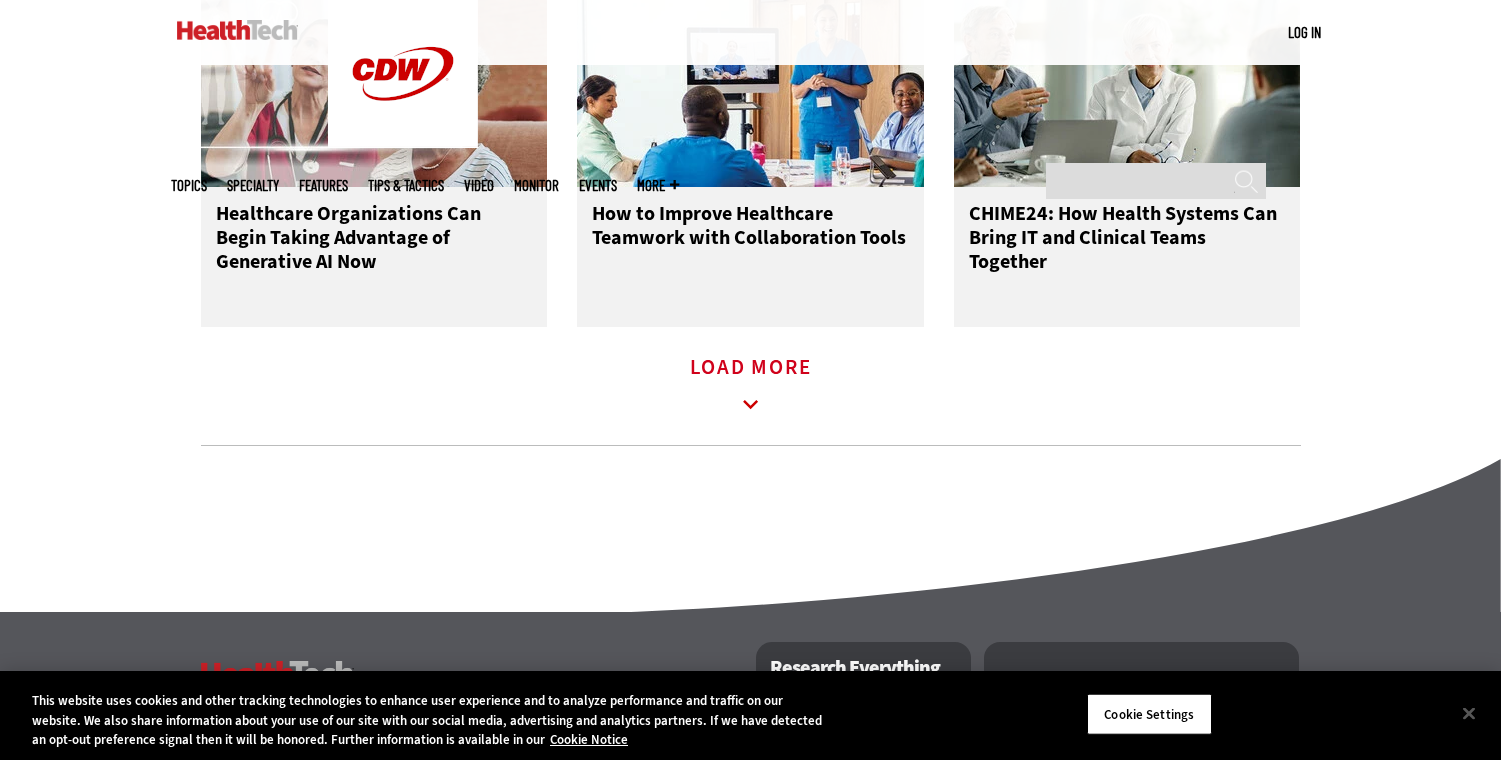 click on "Load More" at bounding box center [751, 387] 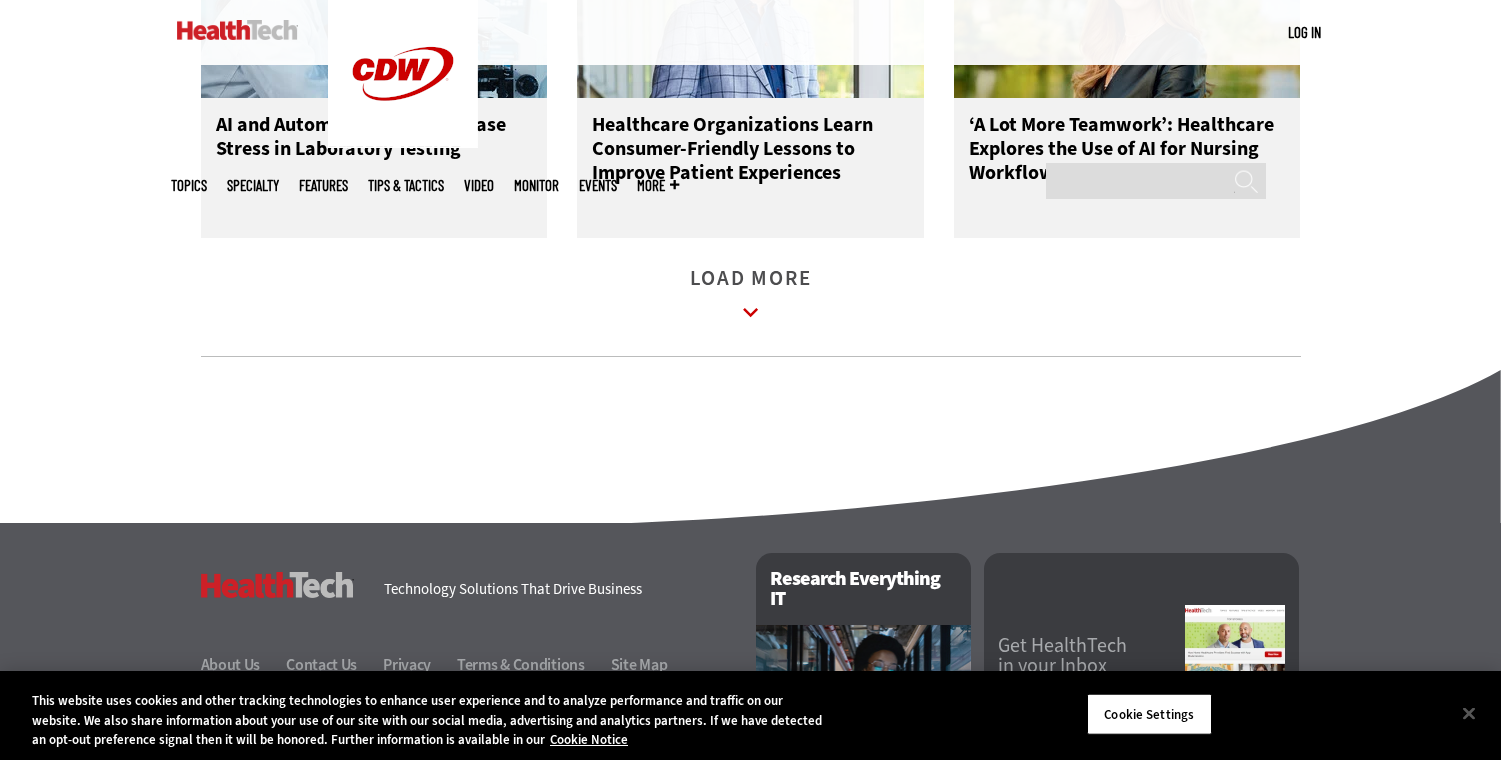 scroll, scrollTop: 12084, scrollLeft: 0, axis: vertical 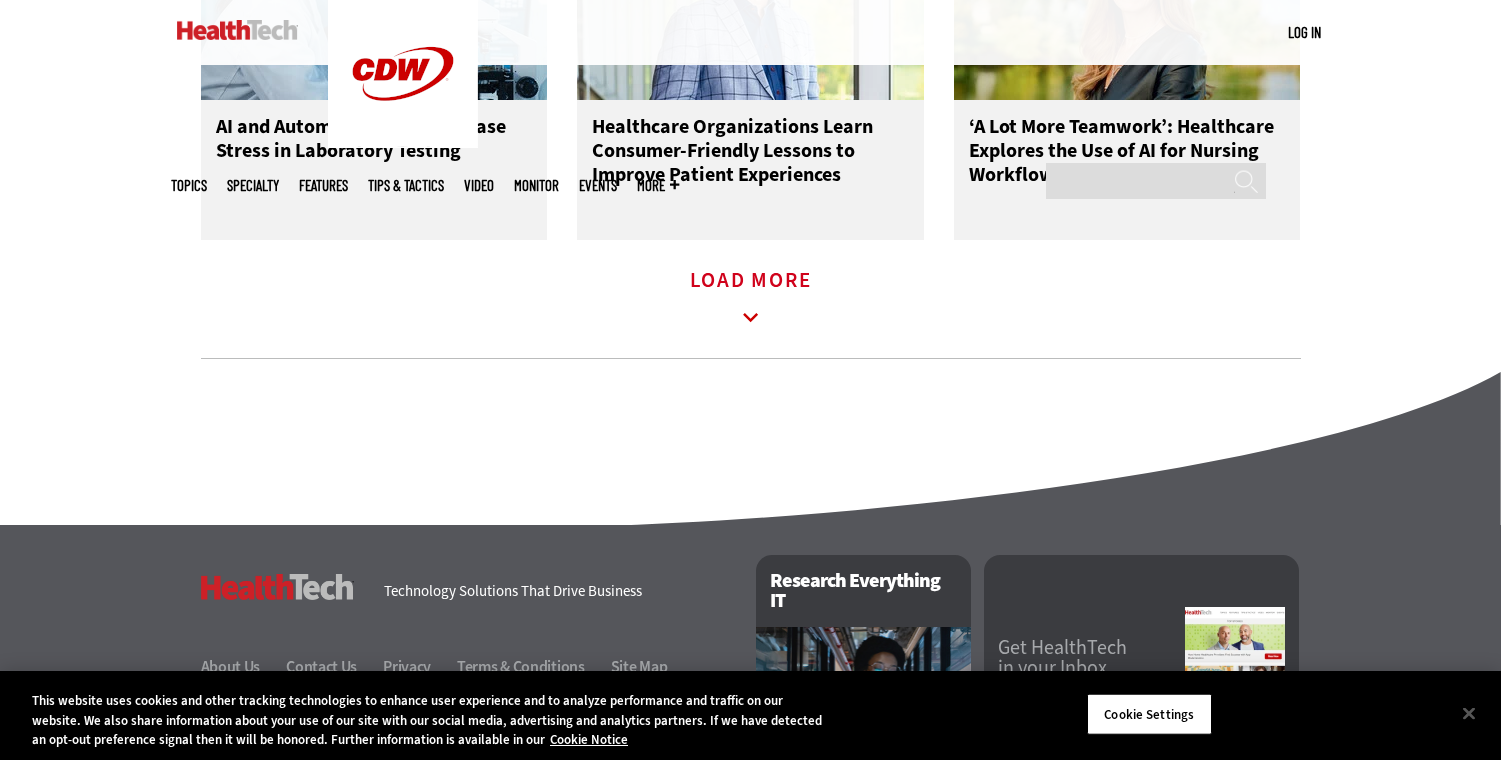 click 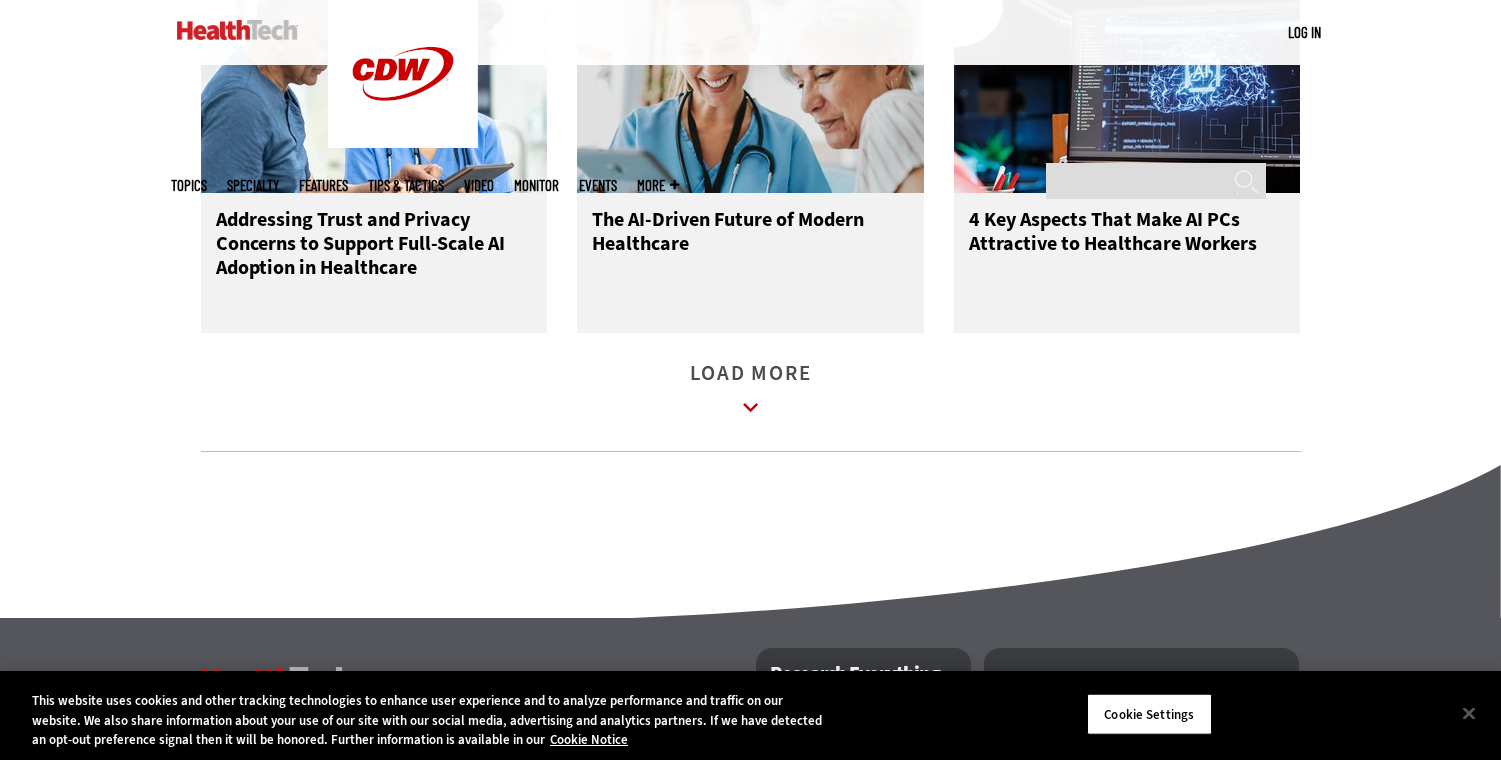 scroll, scrollTop: 13189, scrollLeft: 0, axis: vertical 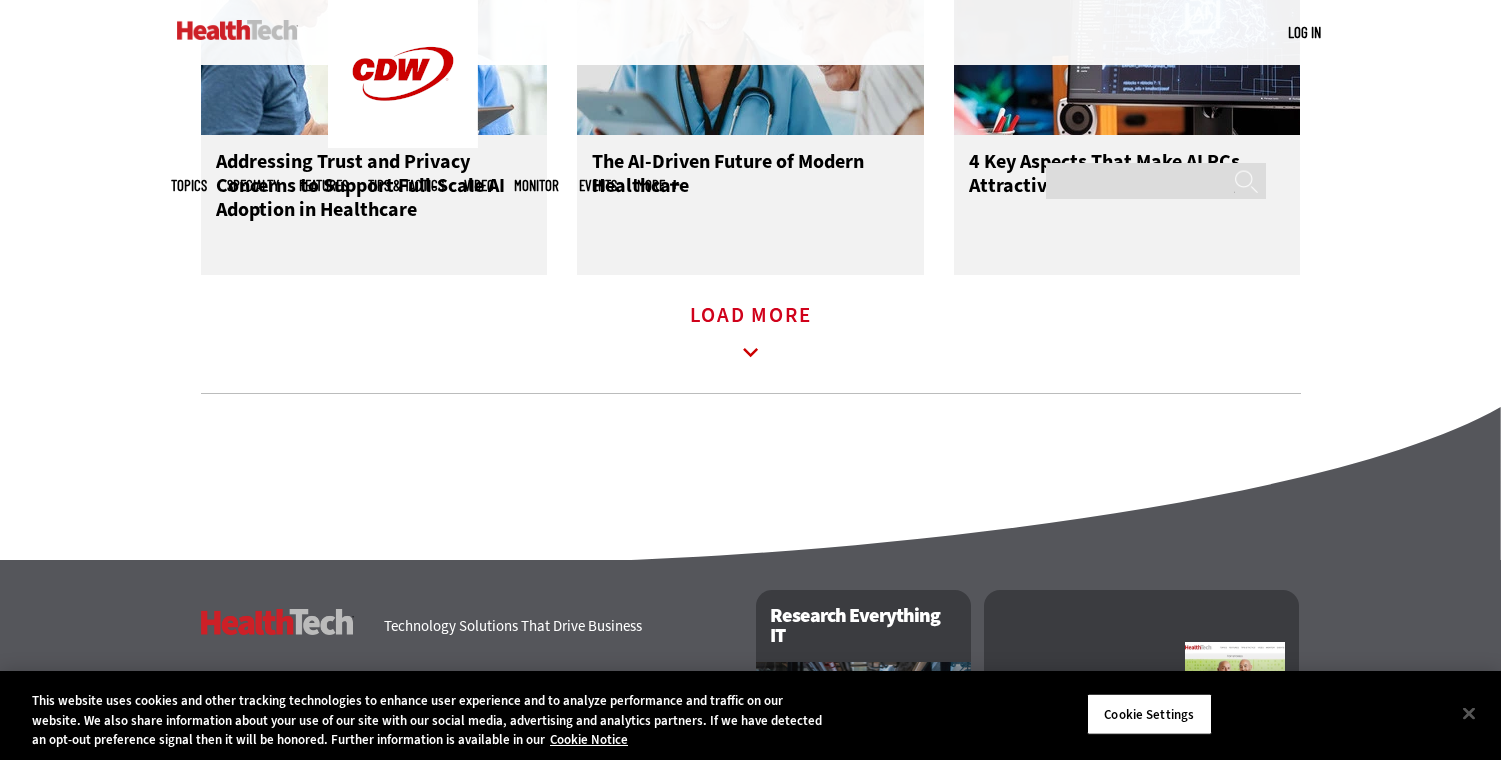 click on "Load More" at bounding box center (751, 335) 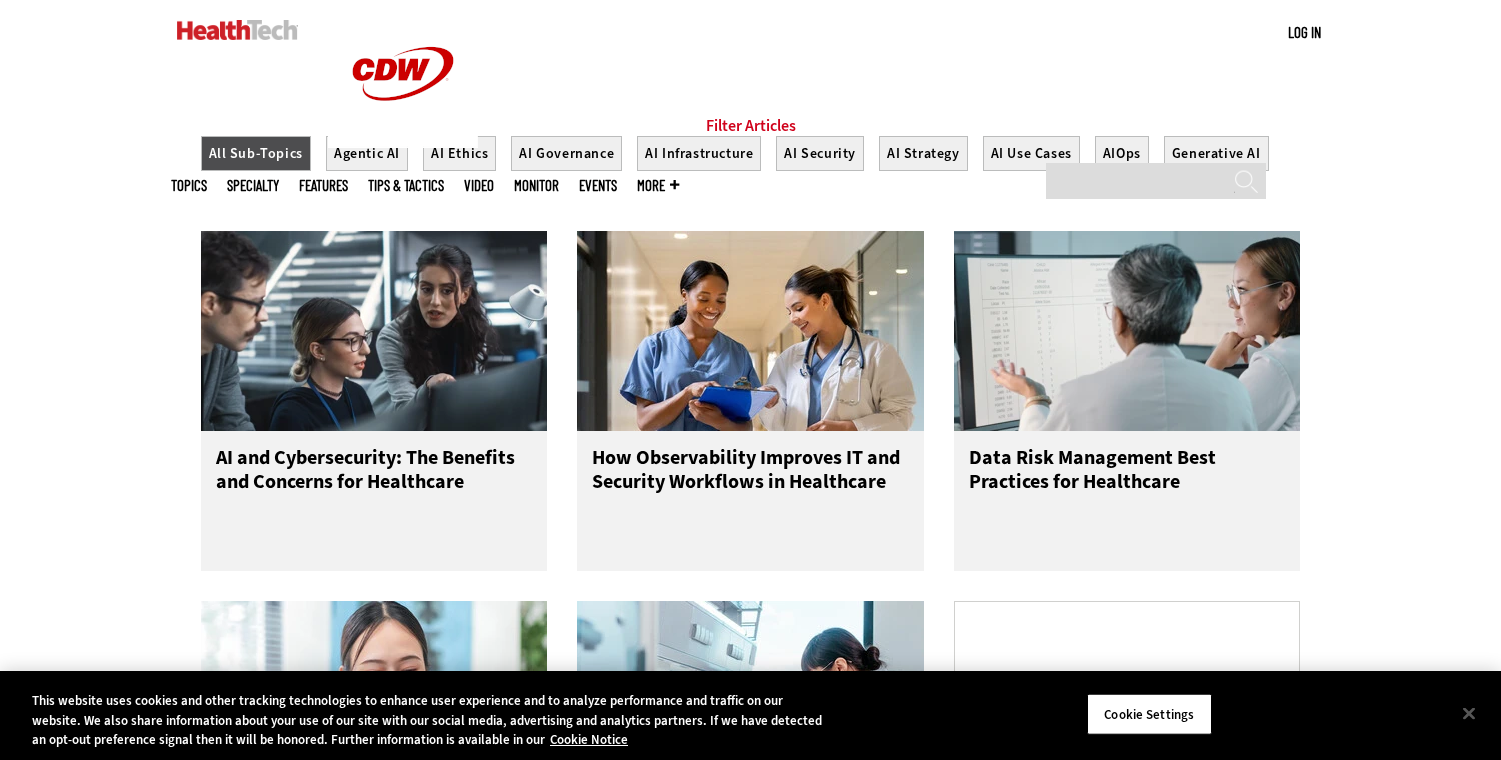 scroll, scrollTop: 785, scrollLeft: 0, axis: vertical 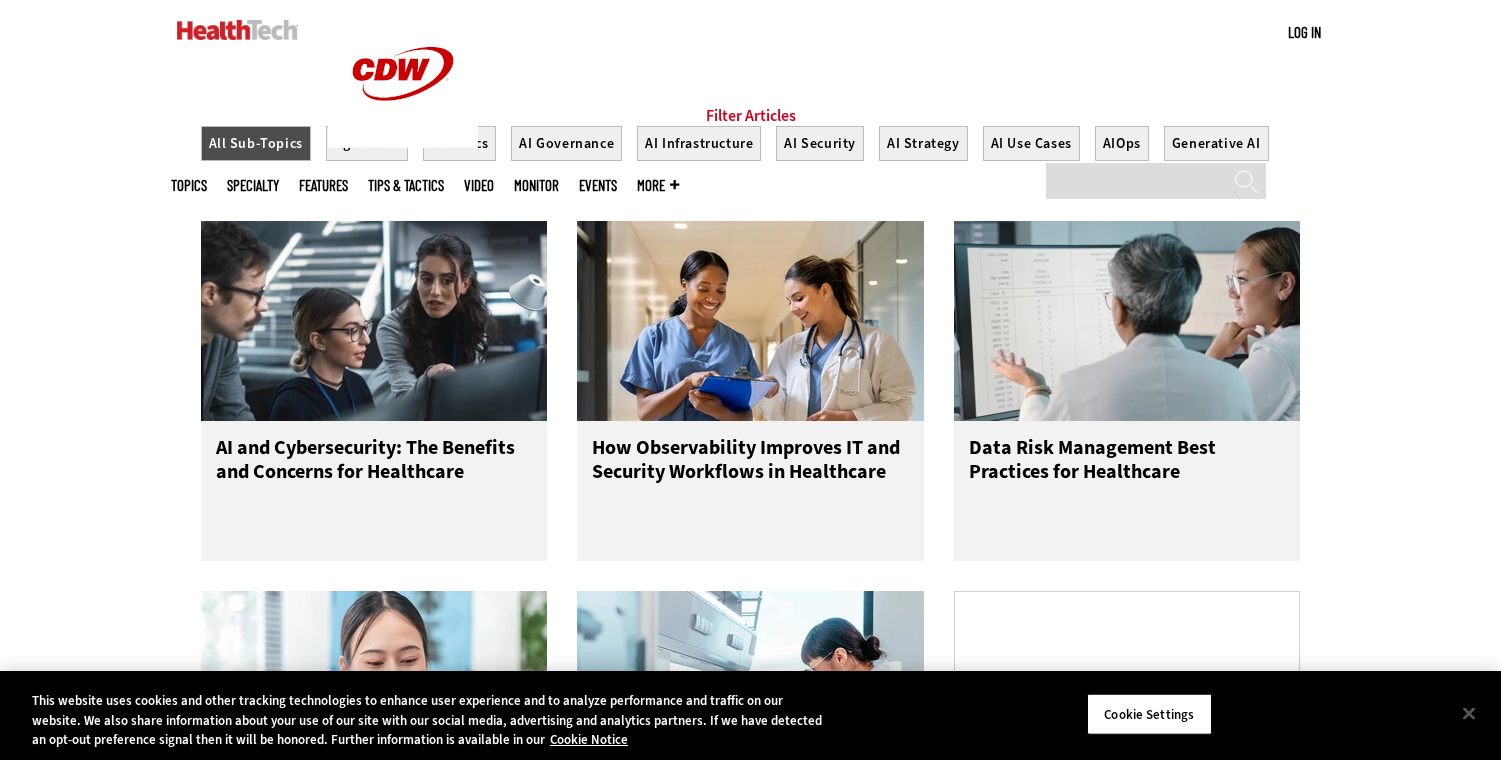 drag, startPoint x: 694, startPoint y: 122, endPoint x: 882, endPoint y: 121, distance: 188.00266 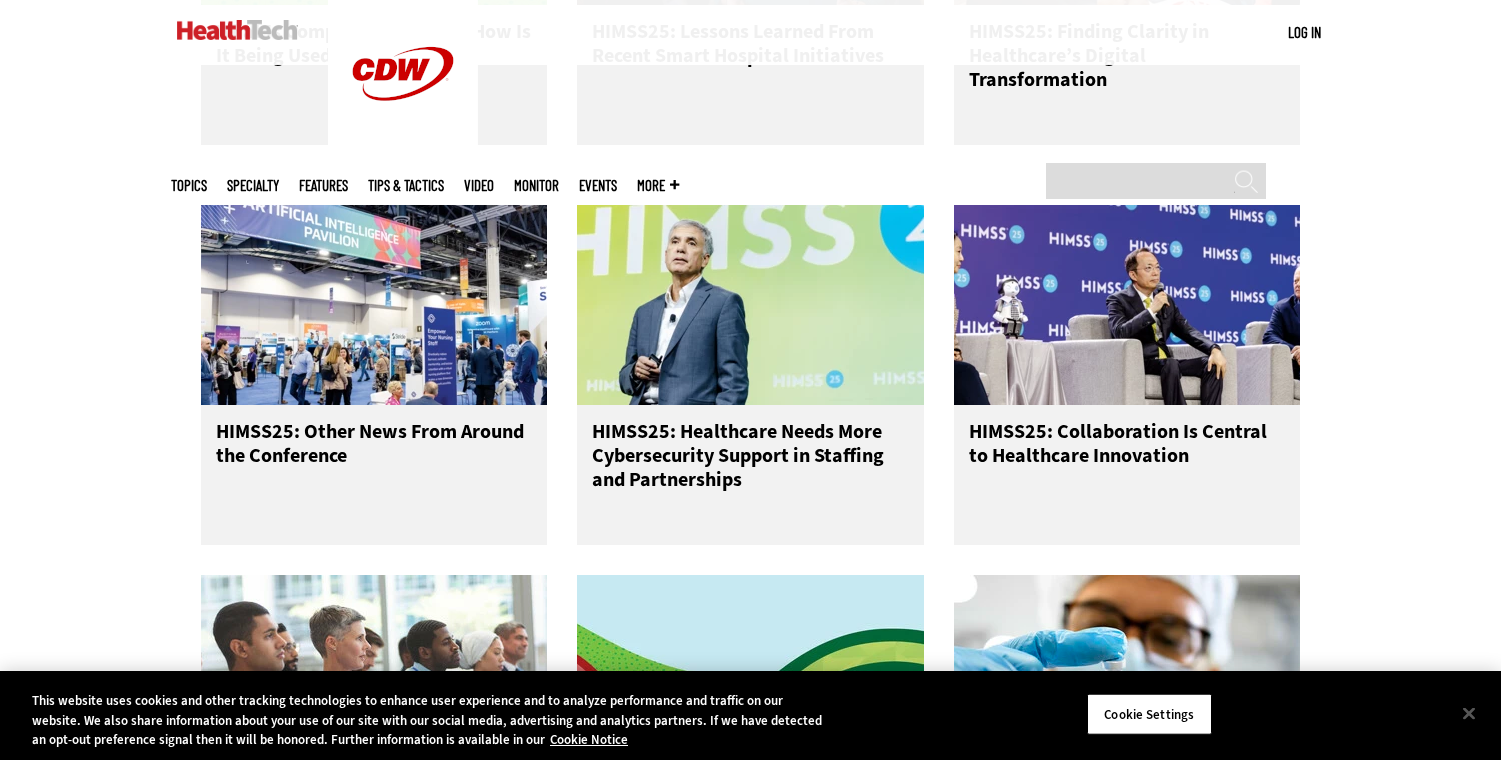 scroll, scrollTop: 7622, scrollLeft: 0, axis: vertical 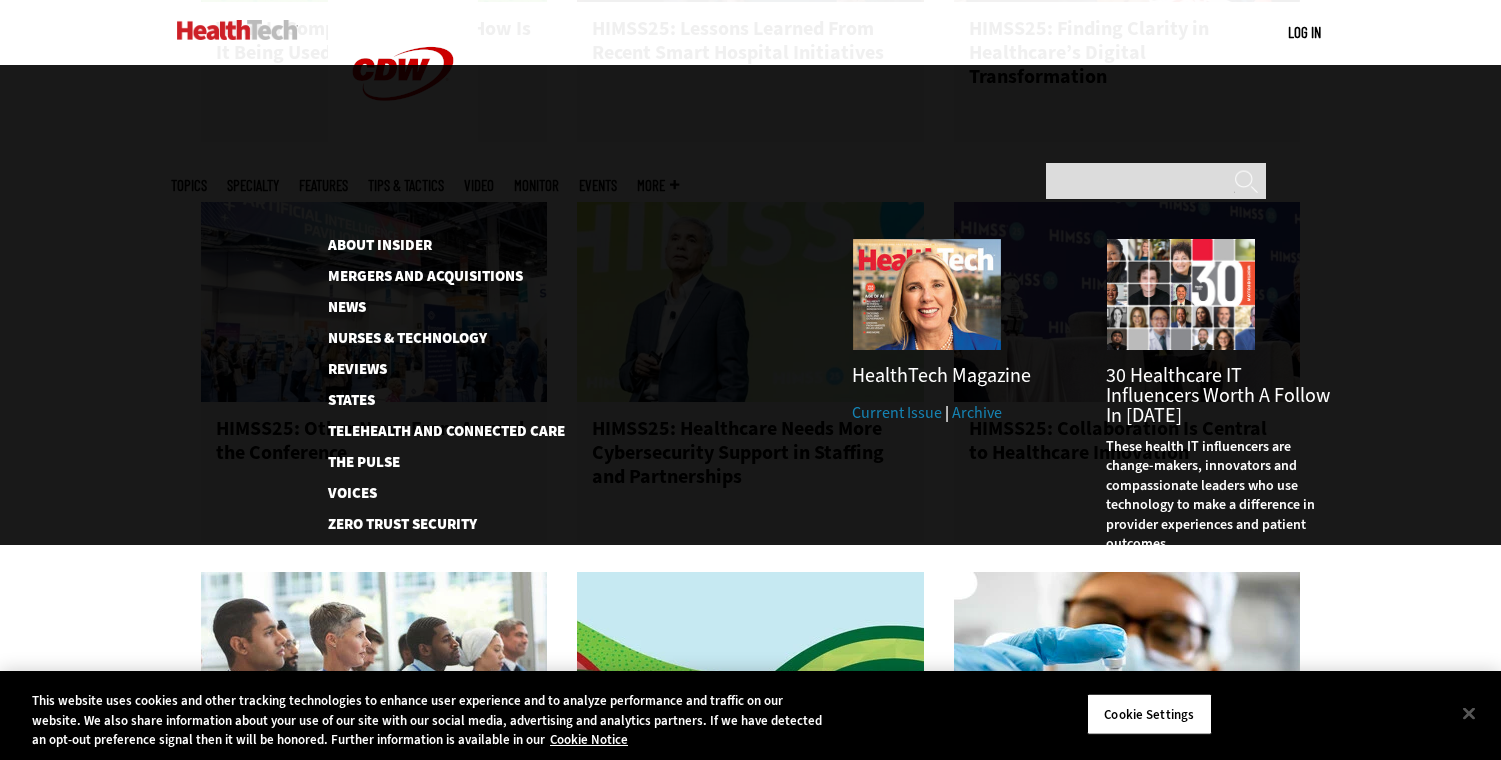 click on "More" at bounding box center [658, 185] 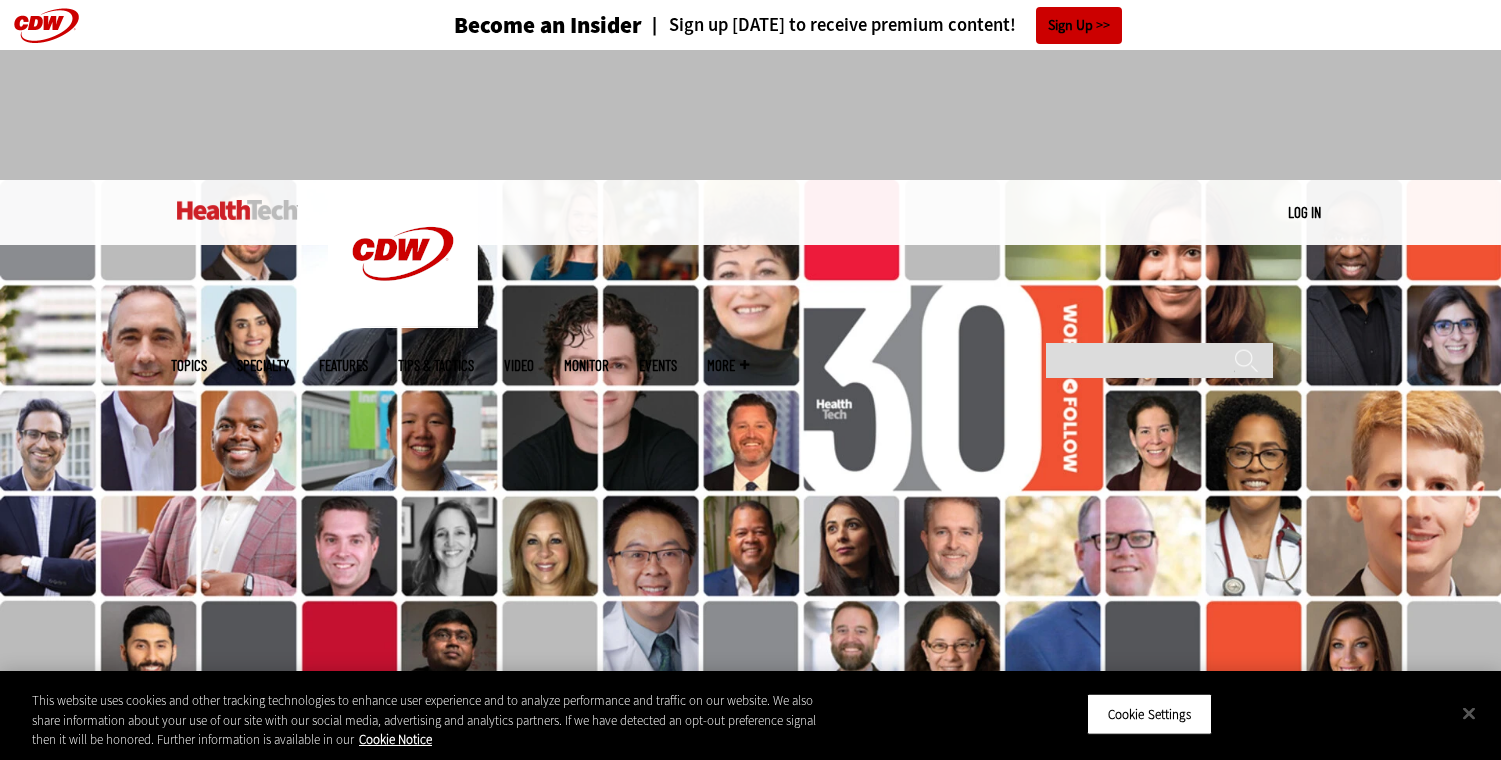 scroll, scrollTop: 0, scrollLeft: 0, axis: both 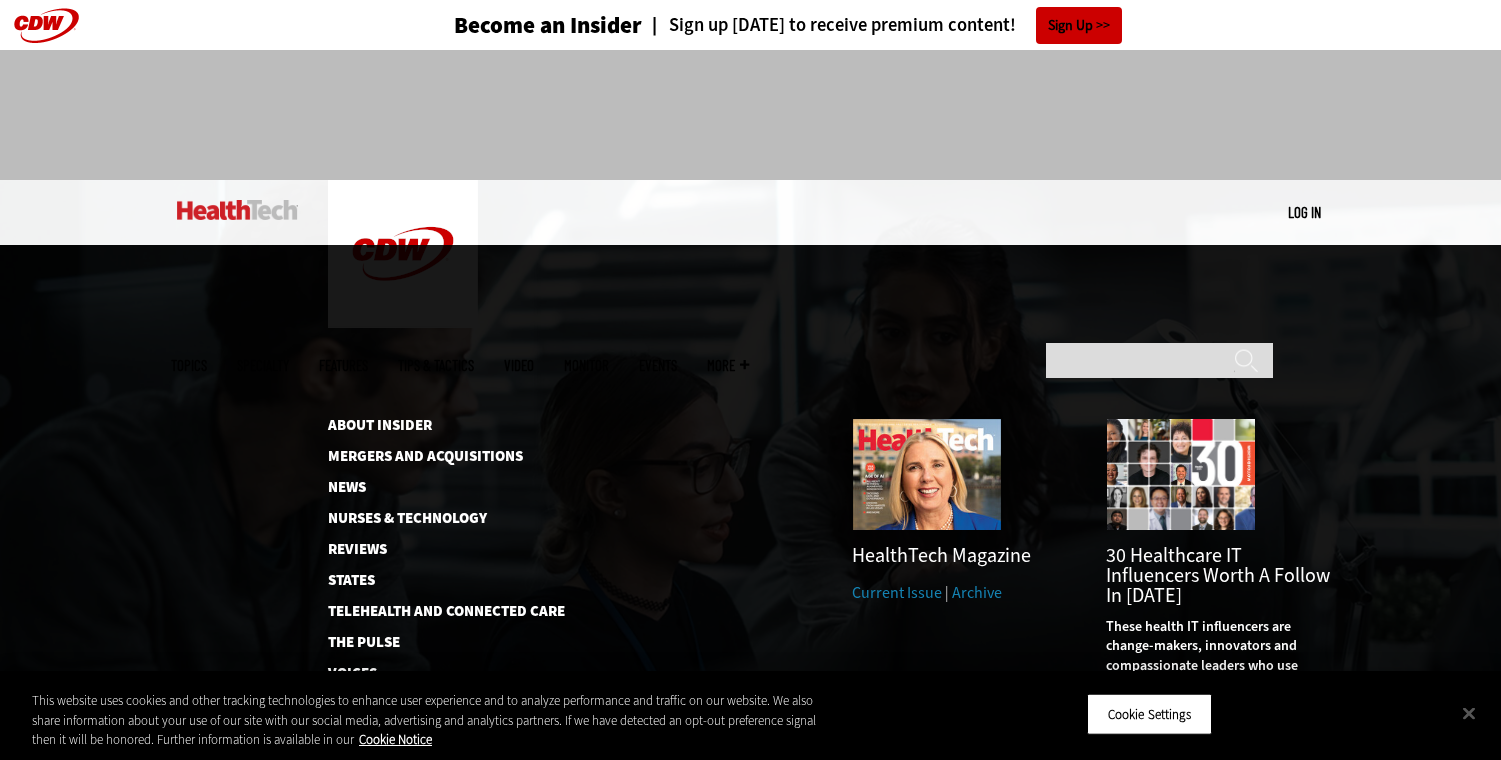 click on "Tips & Tactics" at bounding box center [436, 365] 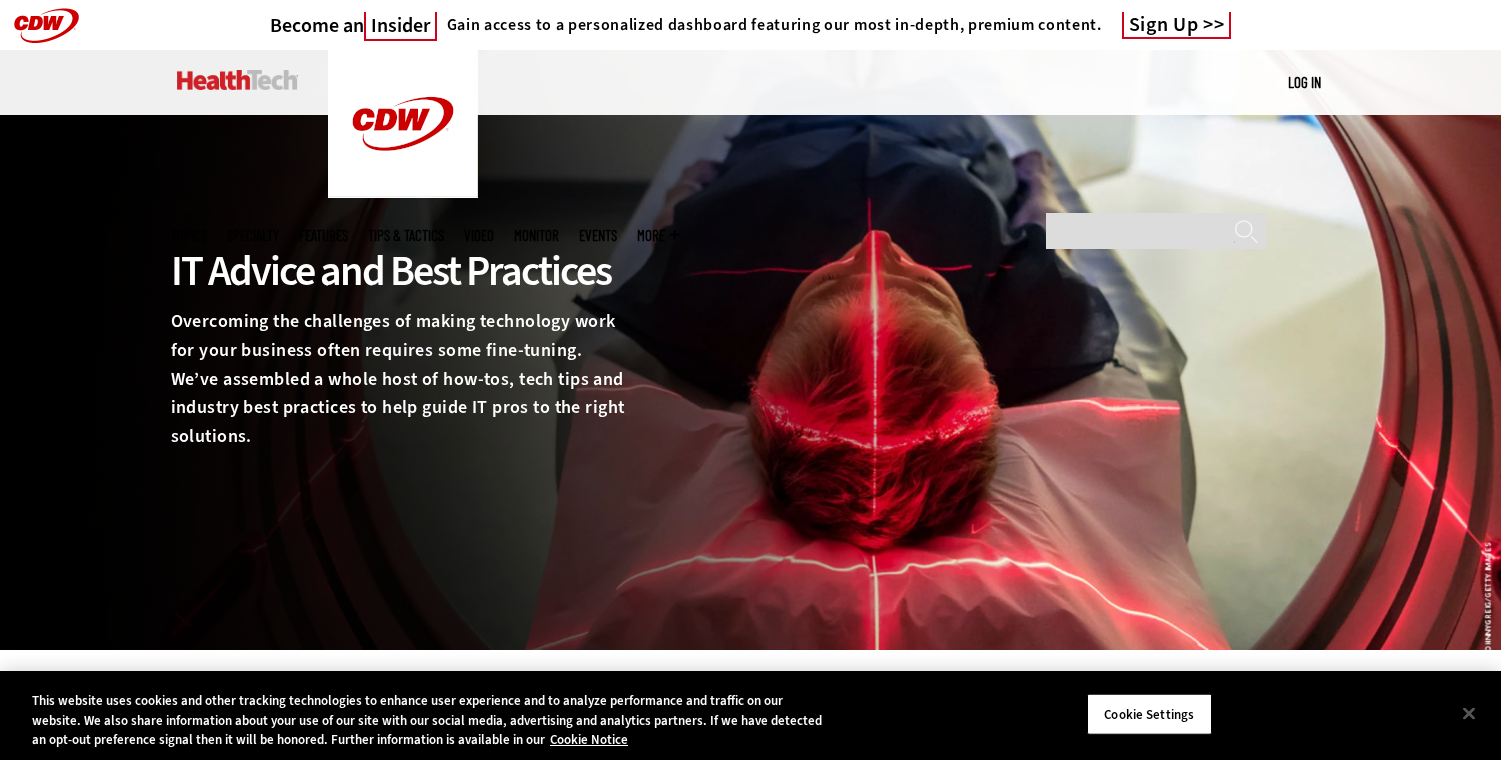 scroll, scrollTop: 0, scrollLeft: 0, axis: both 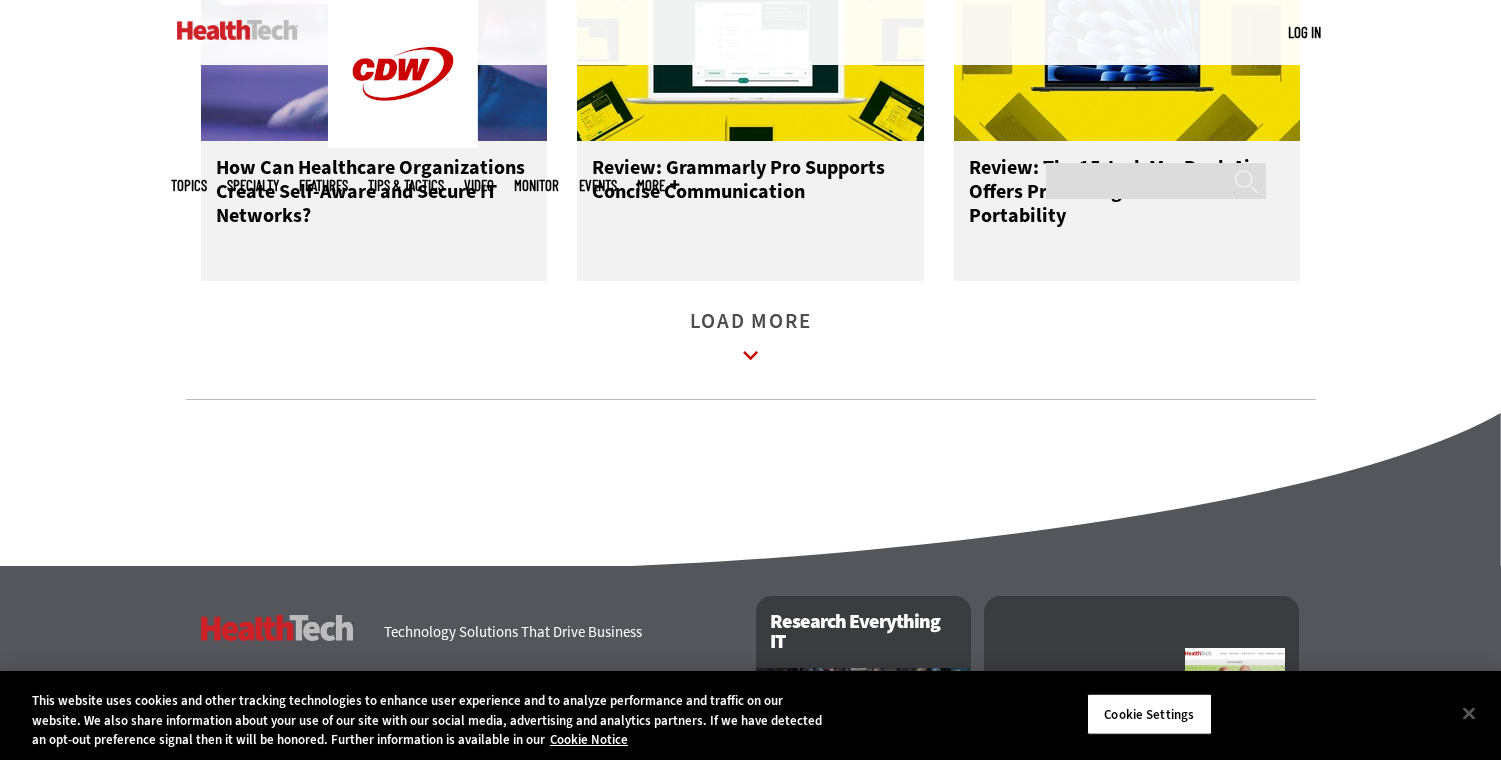 click 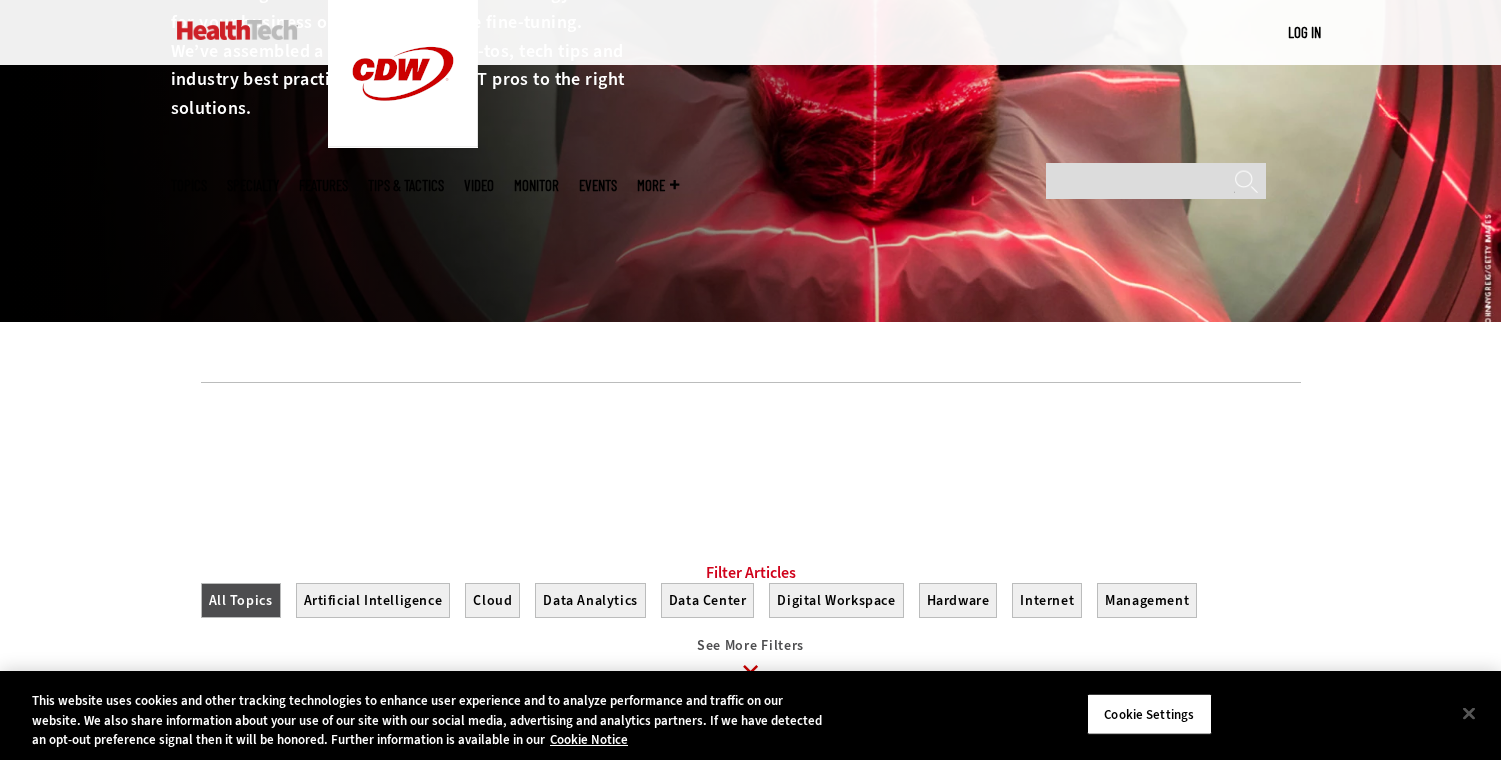 scroll, scrollTop: 0, scrollLeft: 0, axis: both 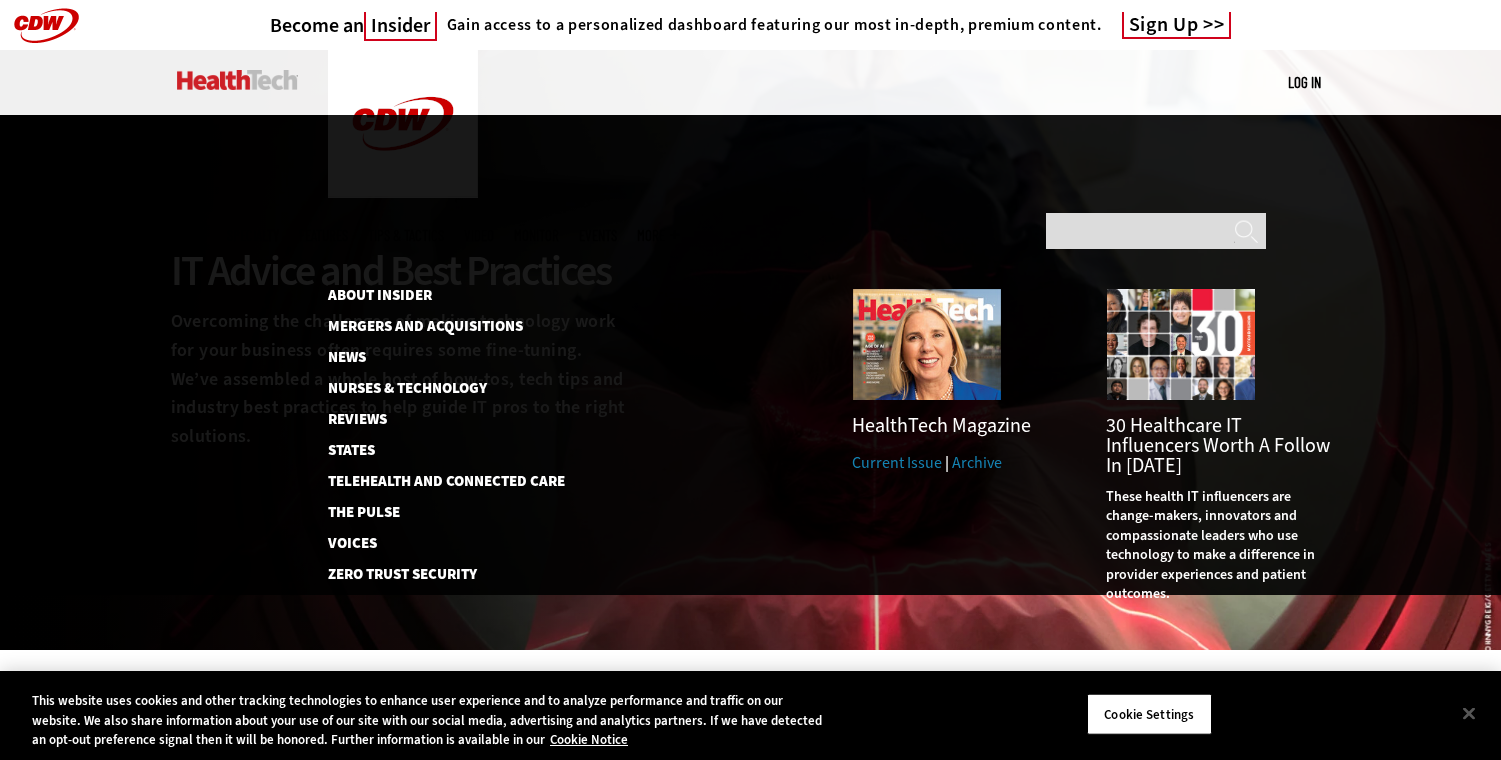 click on "Tips & Tactics" at bounding box center (406, 235) 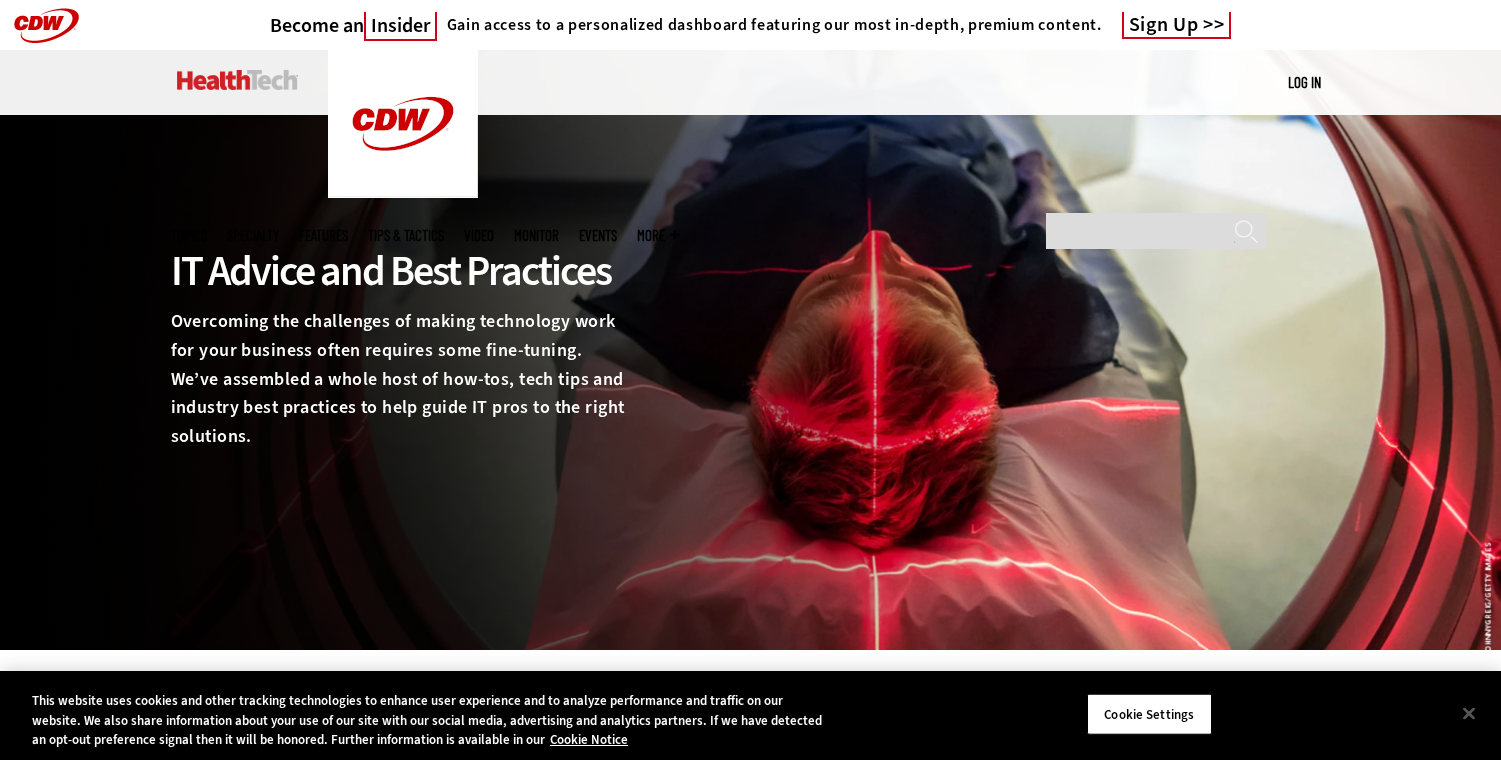scroll, scrollTop: 0, scrollLeft: 0, axis: both 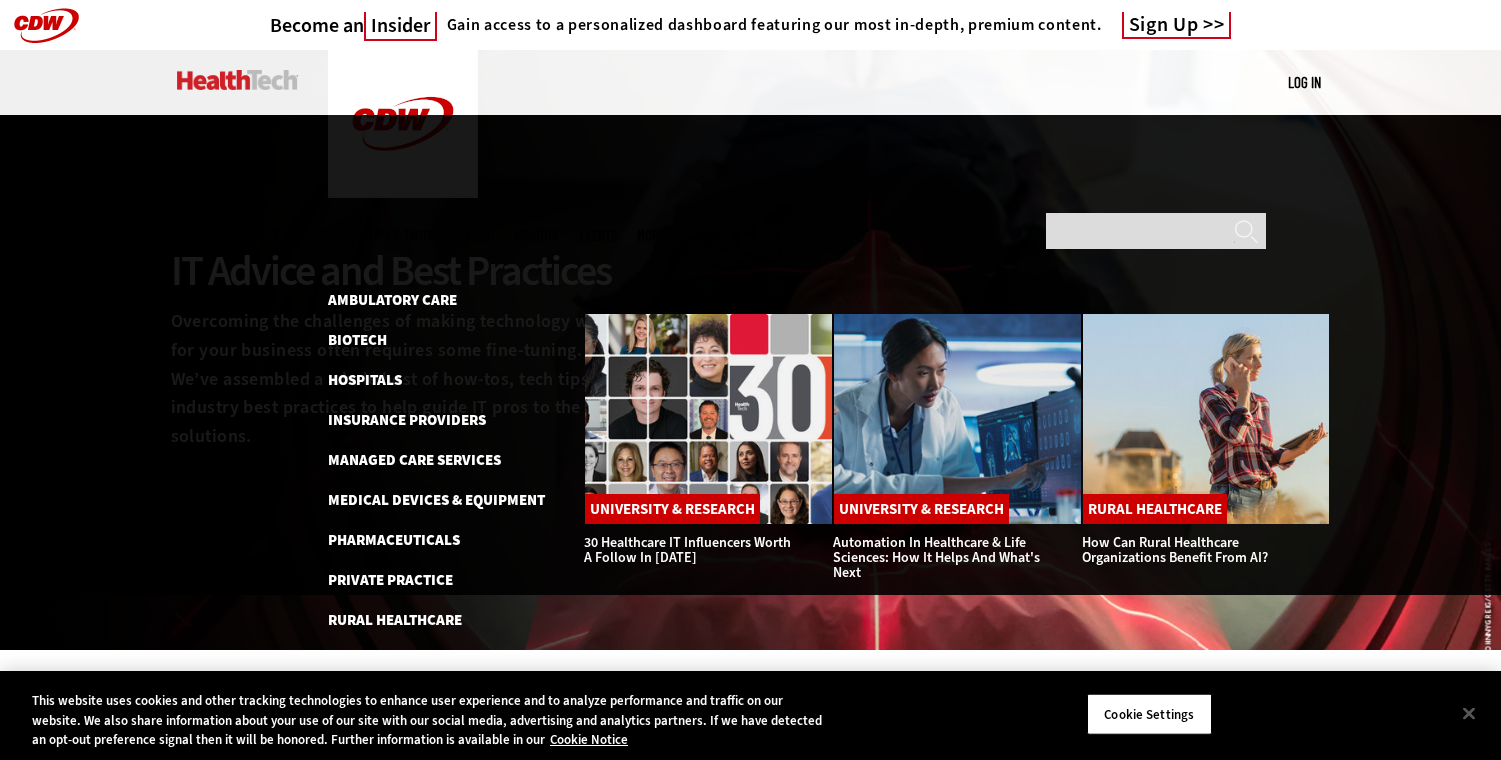 click at bounding box center (237, 80) 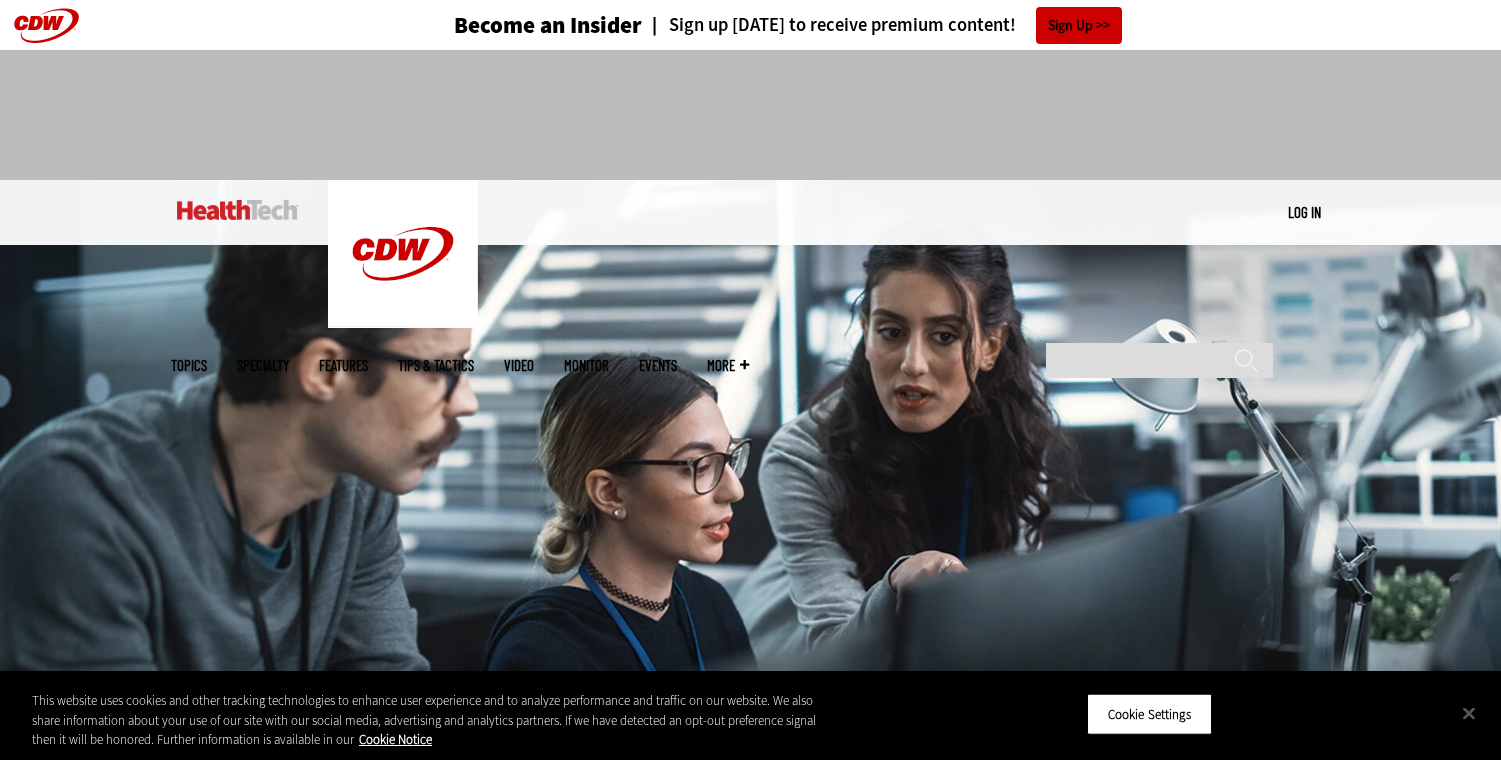 scroll, scrollTop: 0, scrollLeft: 0, axis: both 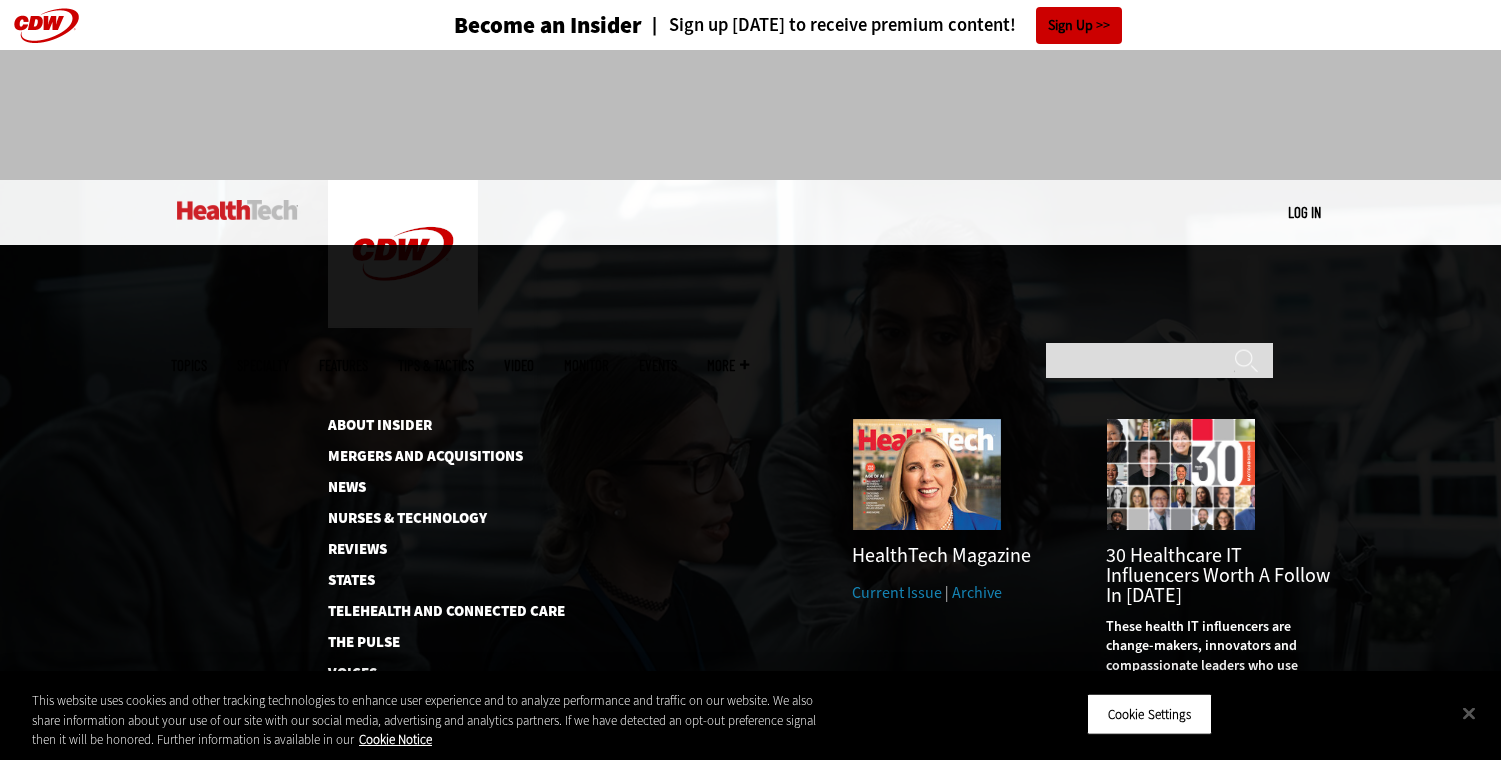 click on "More" at bounding box center [728, 365] 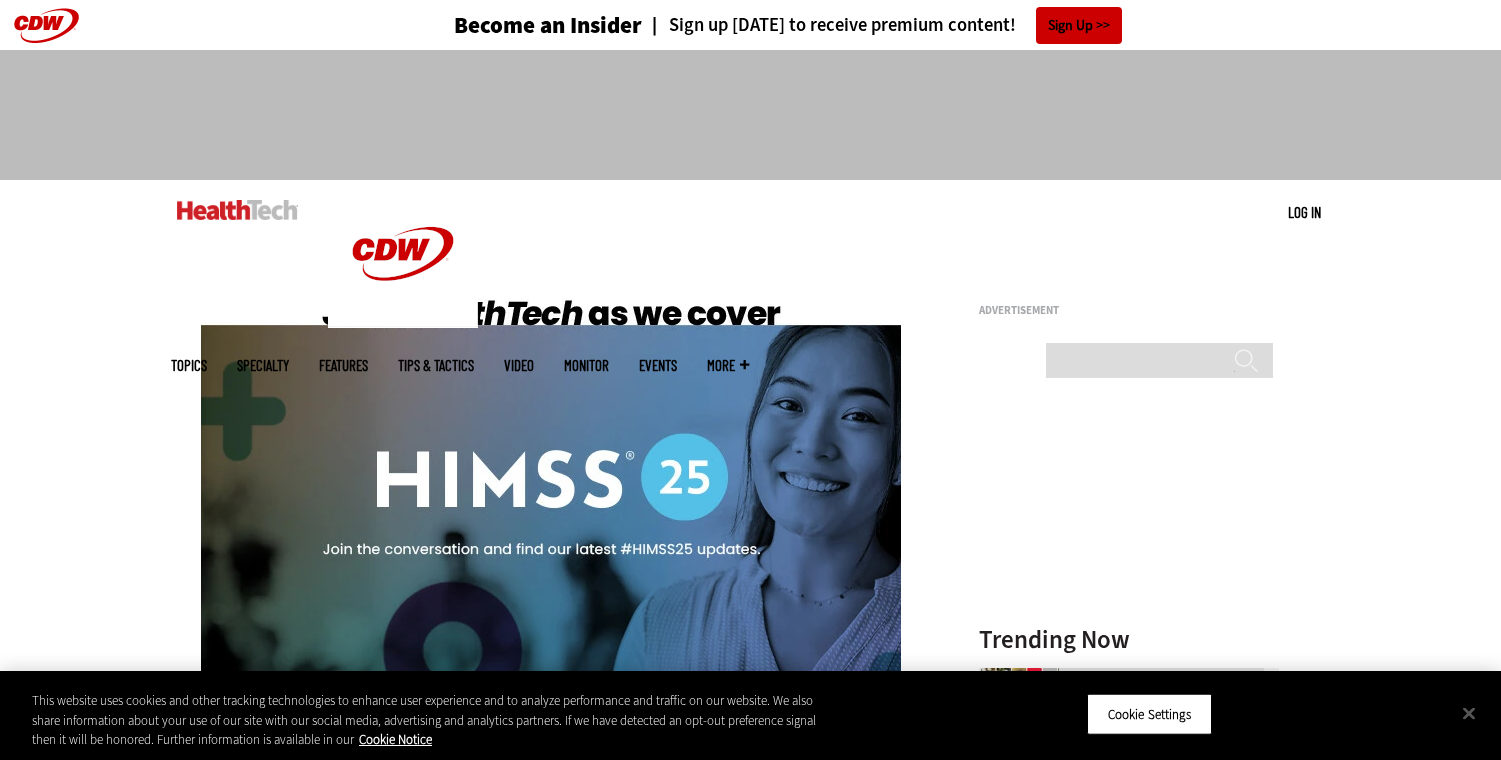 scroll, scrollTop: 0, scrollLeft: 0, axis: both 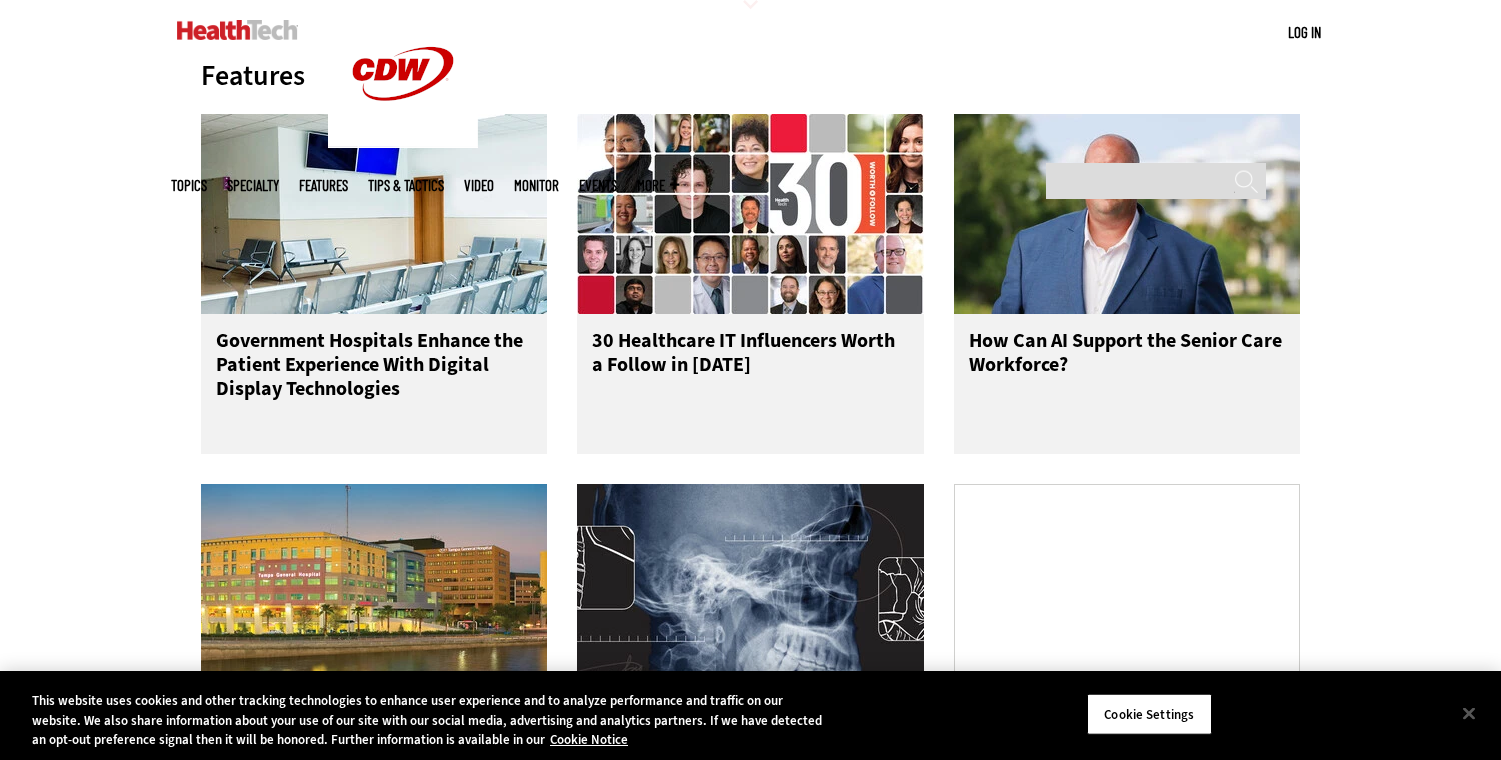 click on "Filter Articles
All Topics
Artificial Intelligence
Cloud
Data Analytics
Data Center
Digital Workspace
Hardware
Internet
Management
Networking
Patient-Centered Care
Security
Software
Close Filters
See More Filters" at bounding box center [750, 1174] 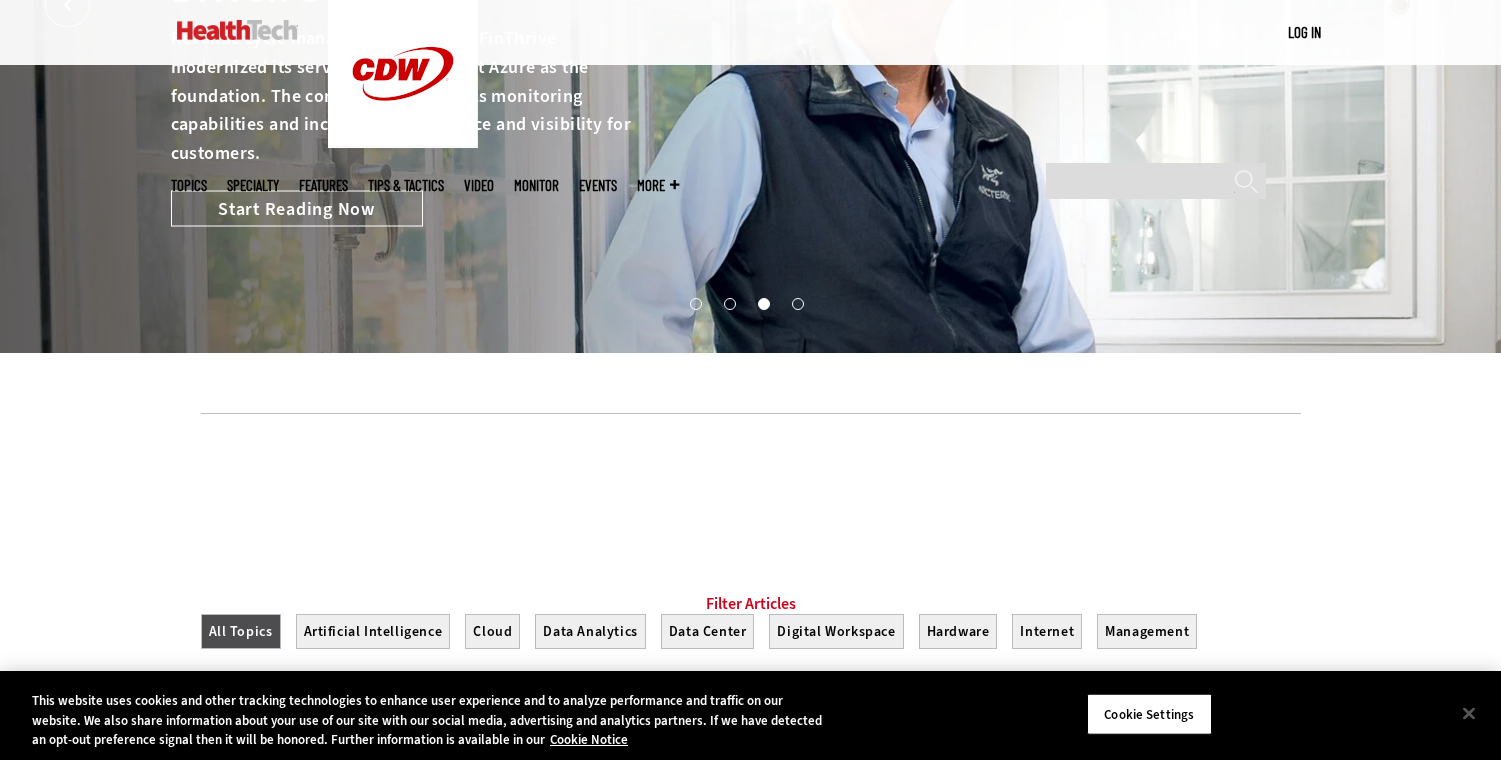scroll, scrollTop: 0, scrollLeft: 0, axis: both 